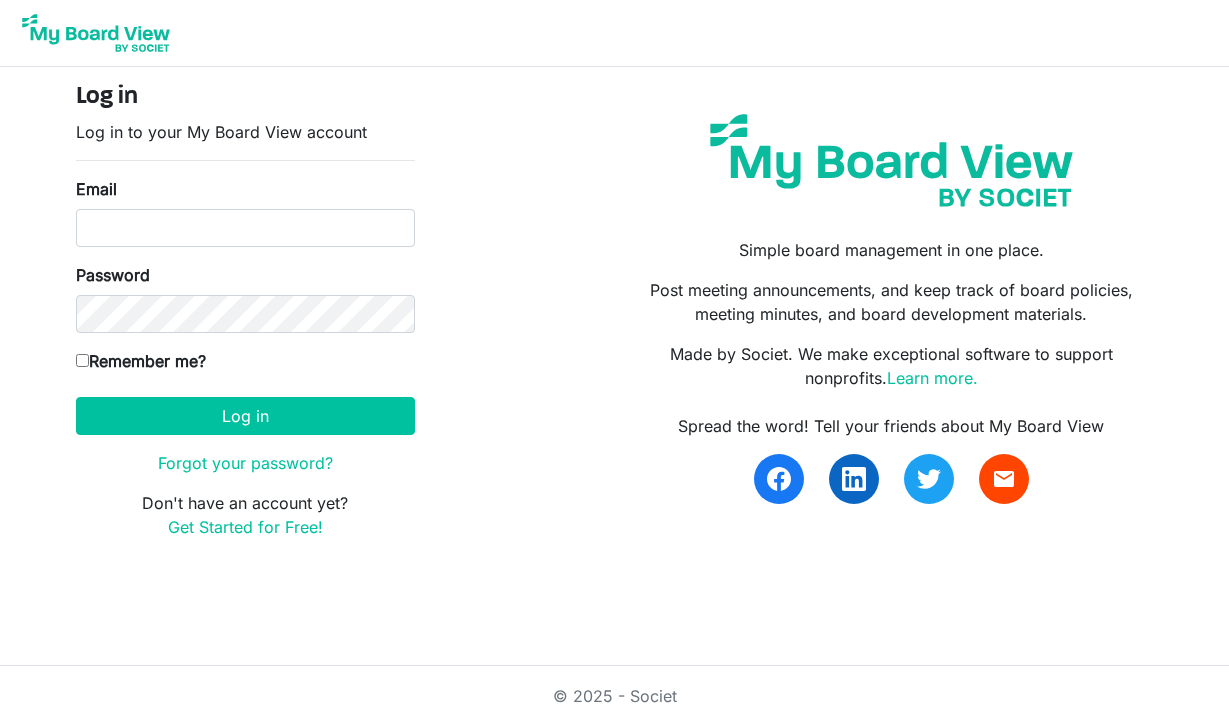 scroll, scrollTop: 0, scrollLeft: 0, axis: both 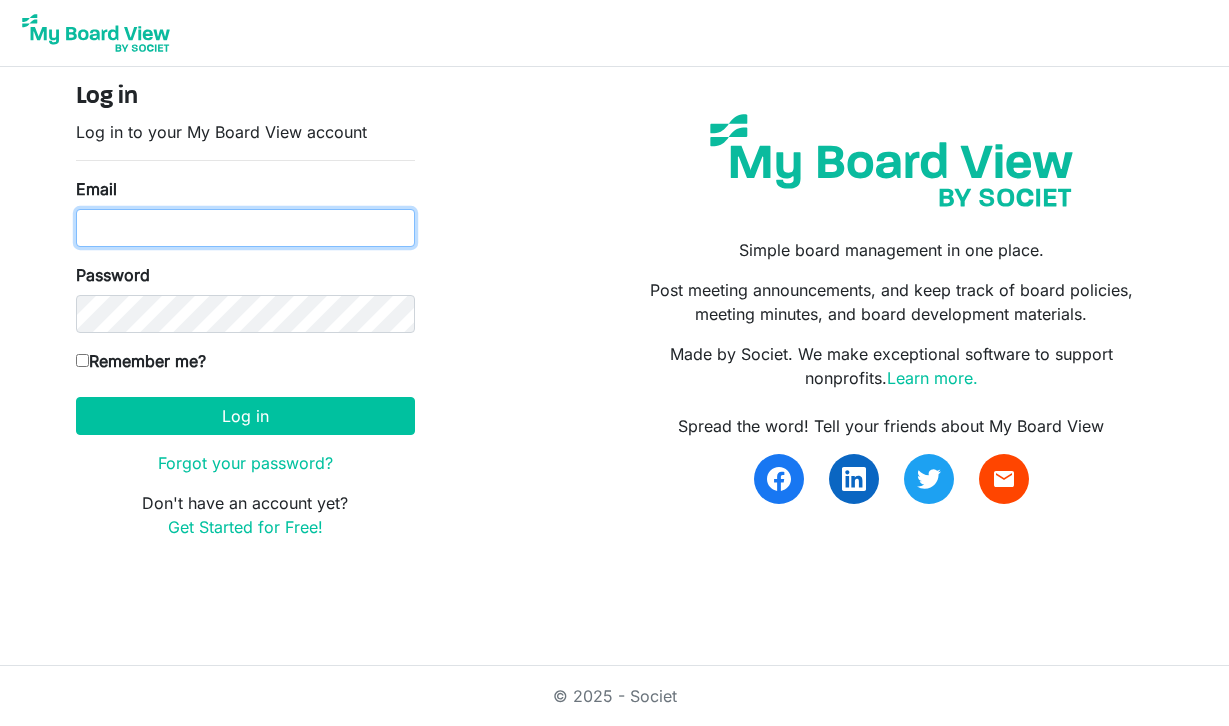 click on "Email" at bounding box center [245, 228] 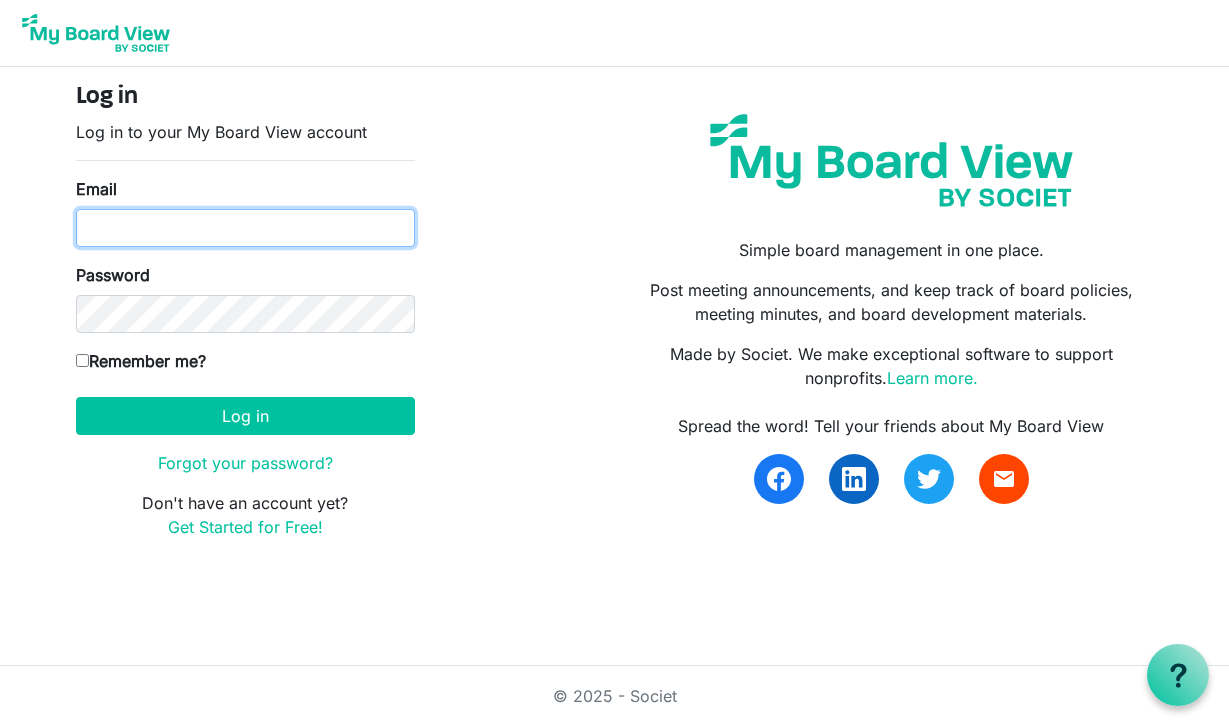 type on "[EMAIL_ADDRESS][DOMAIN_NAME]" 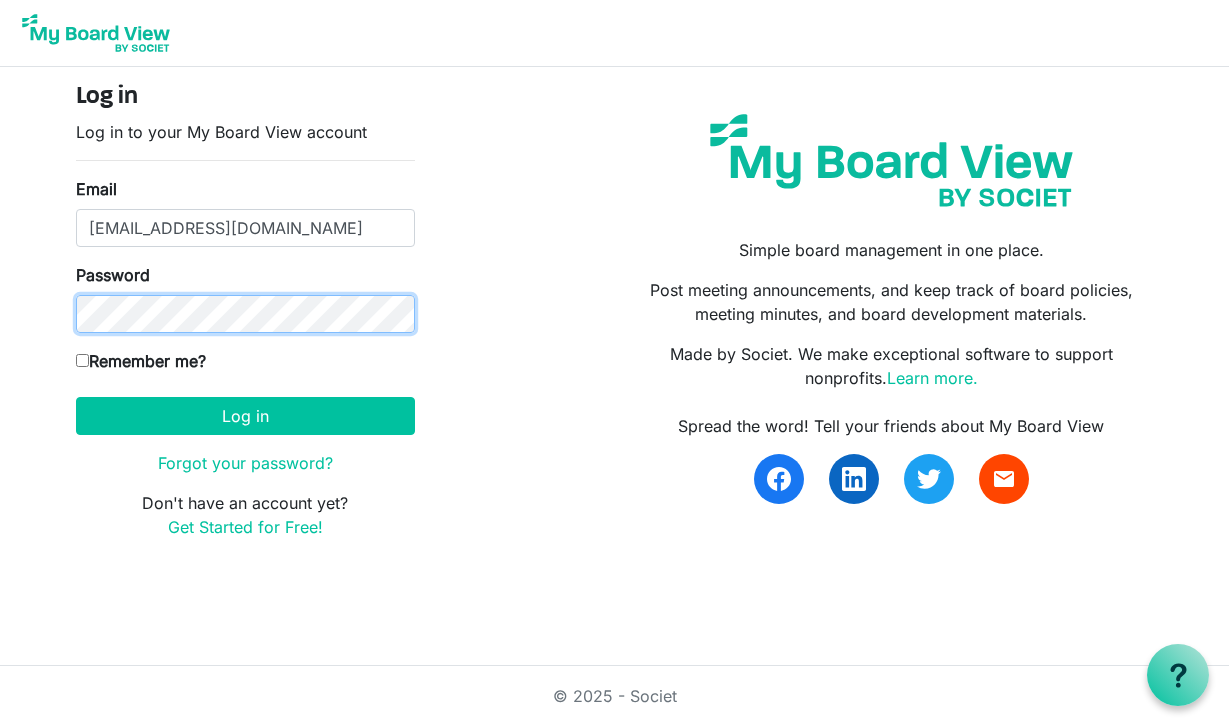 click on "Log in" at bounding box center [245, 416] 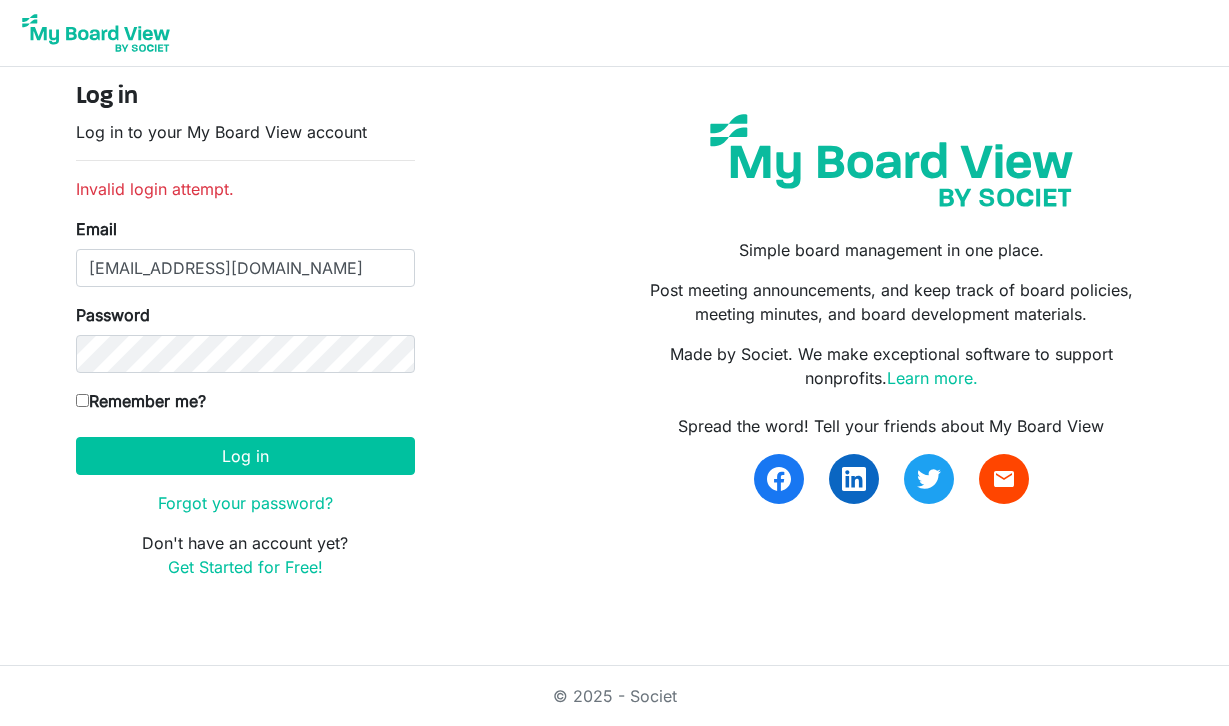 scroll, scrollTop: 0, scrollLeft: 0, axis: both 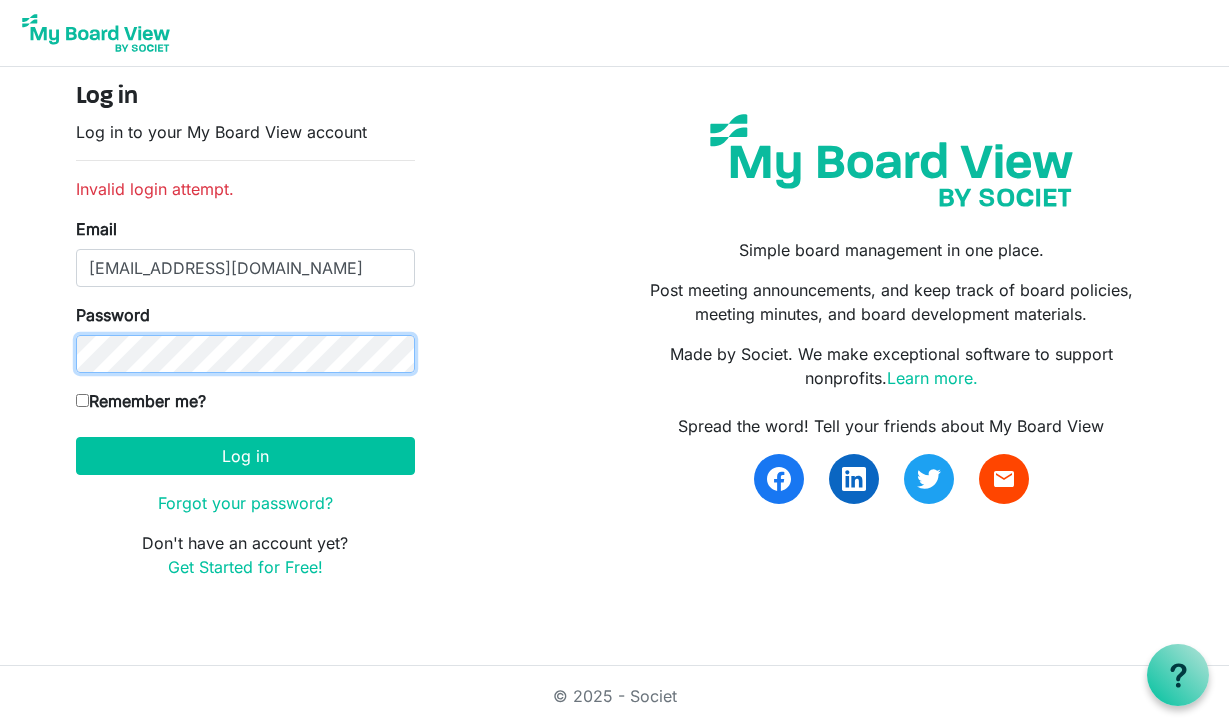 click on "Log in" at bounding box center (245, 456) 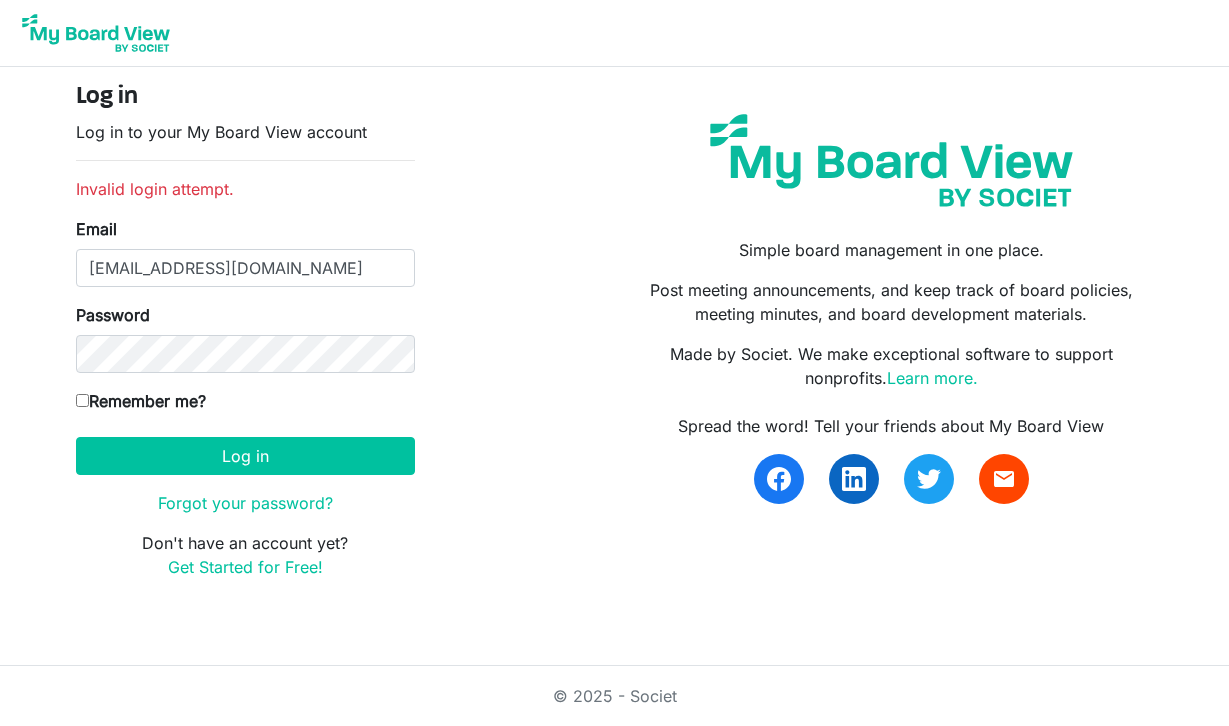 scroll, scrollTop: 0, scrollLeft: 0, axis: both 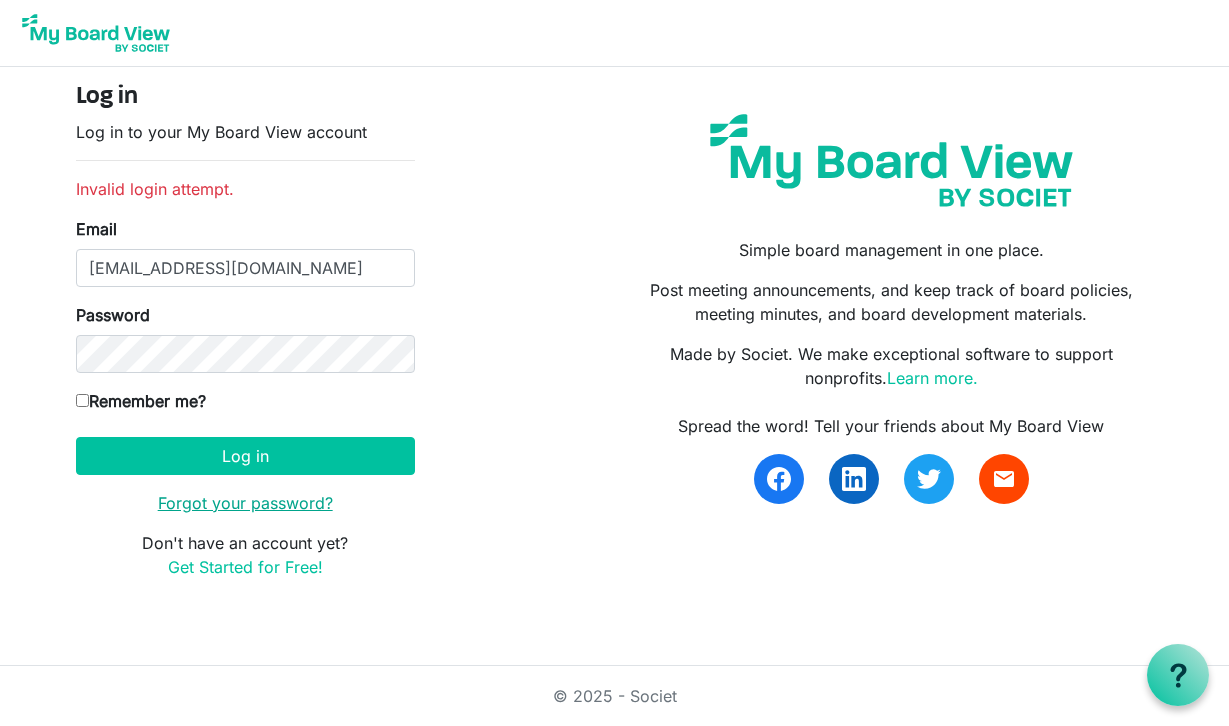 click on "Forgot your password?" at bounding box center (245, 503) 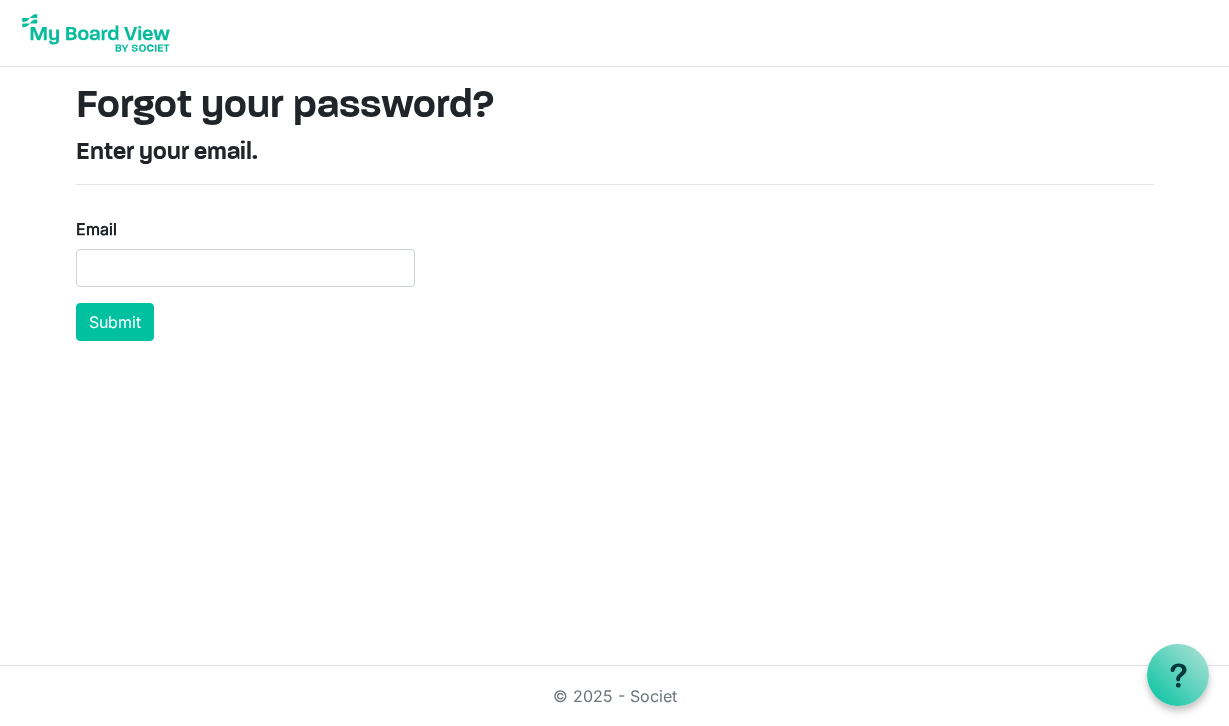 scroll, scrollTop: 0, scrollLeft: 0, axis: both 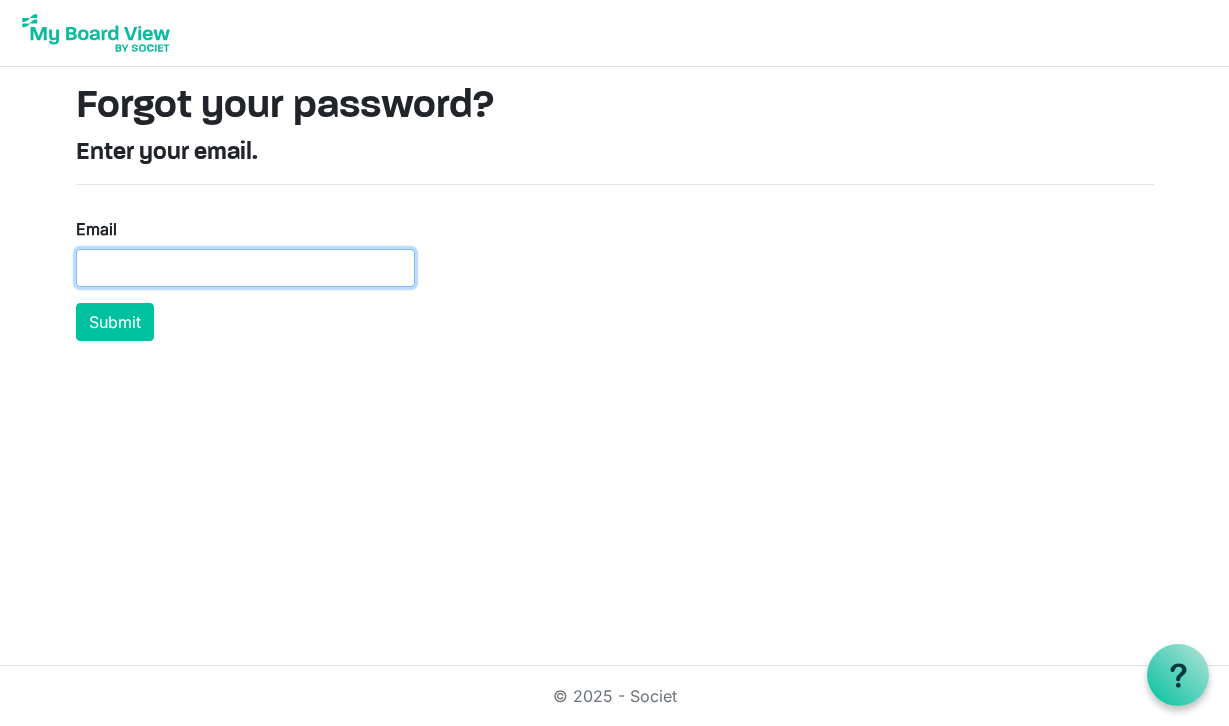click on "Email" at bounding box center (245, 268) 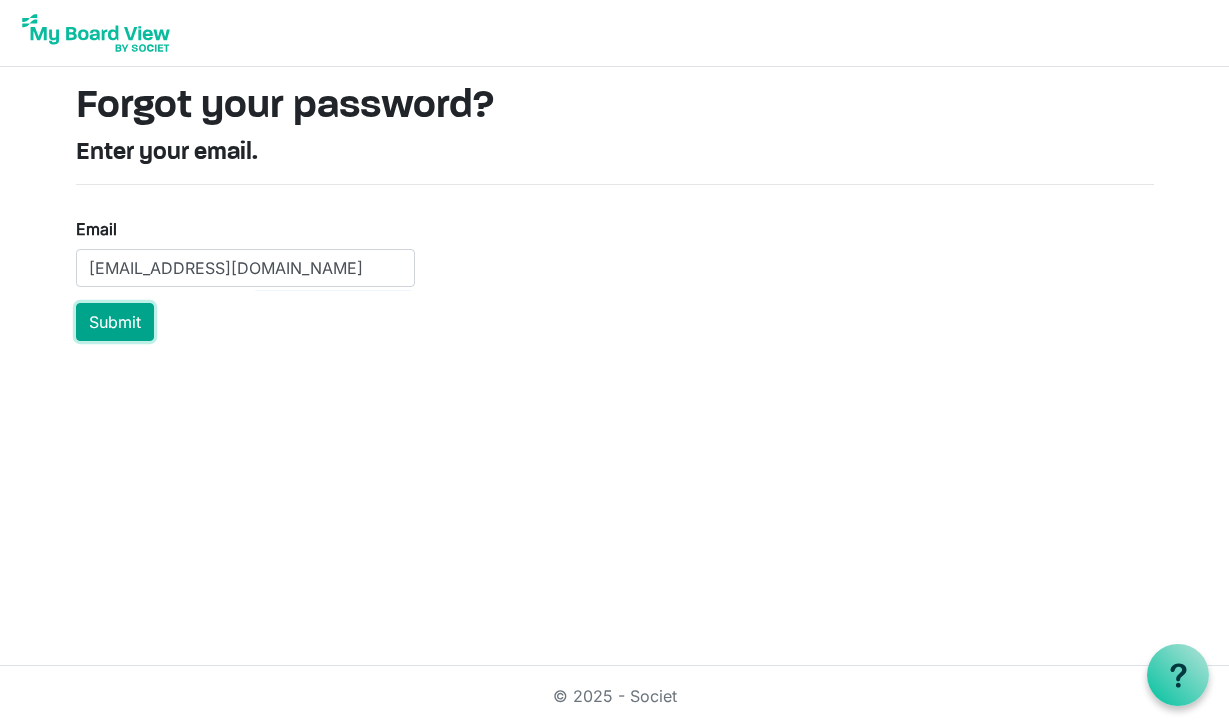 click on "Submit" at bounding box center [115, 322] 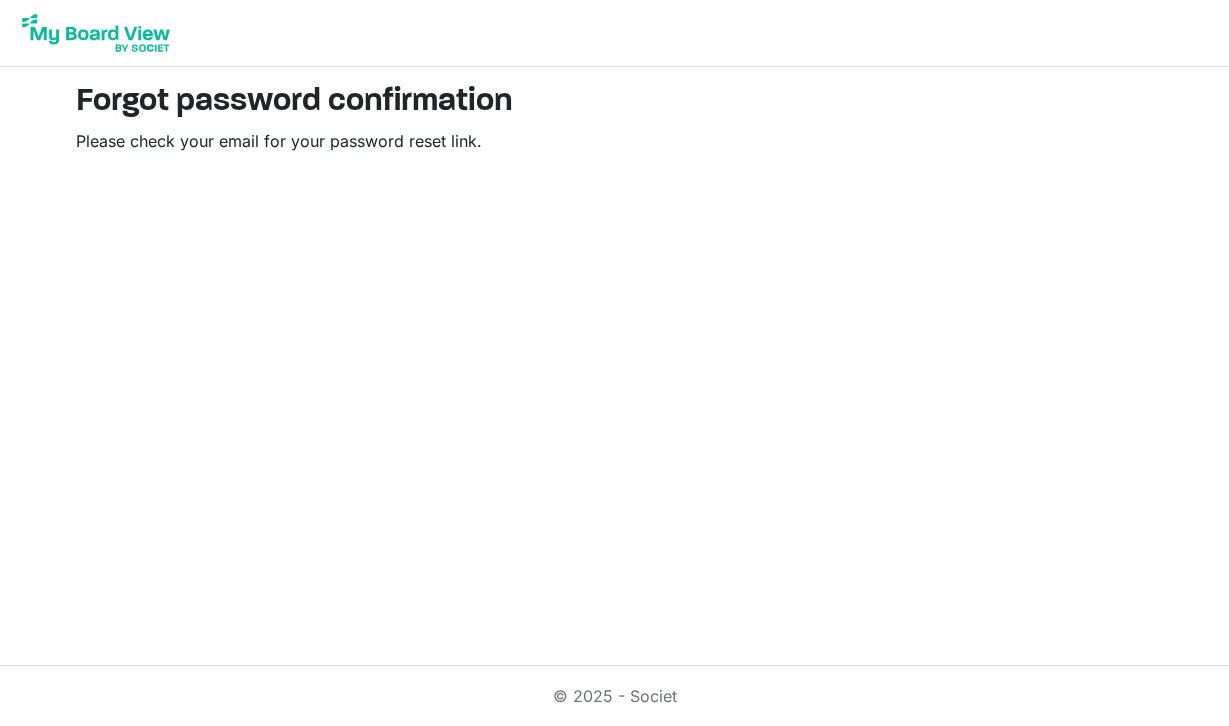 scroll, scrollTop: 0, scrollLeft: 0, axis: both 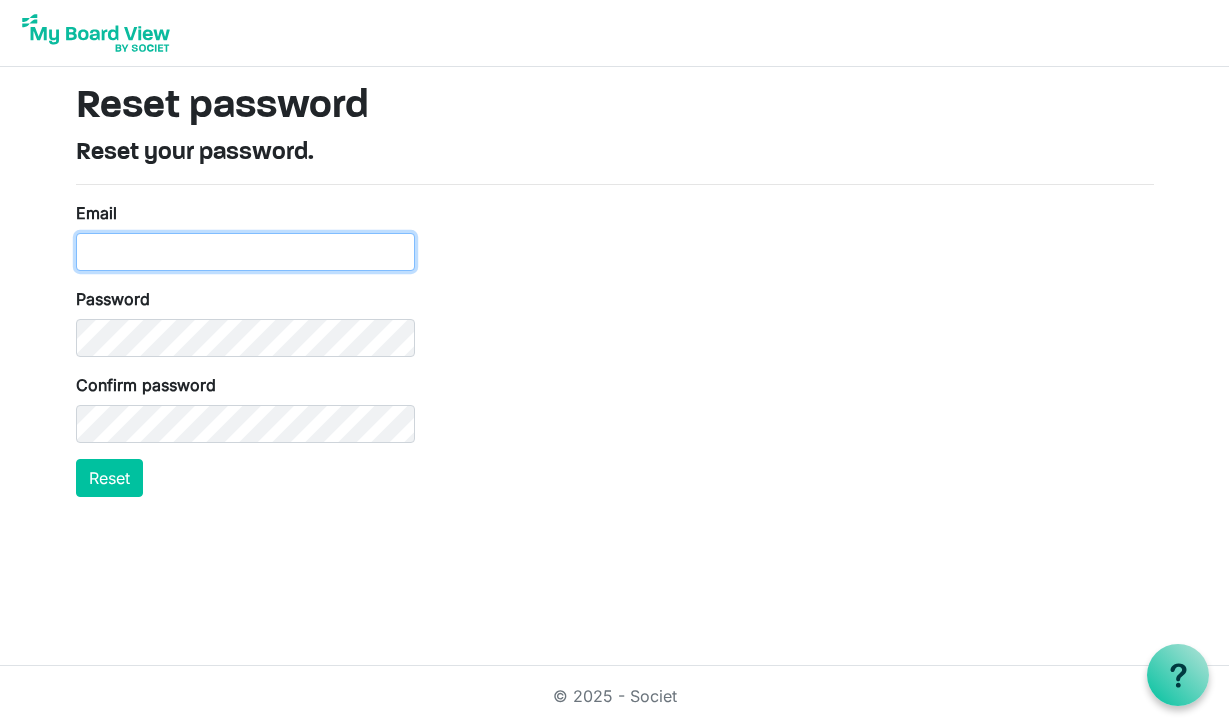 click on "Email" at bounding box center (245, 252) 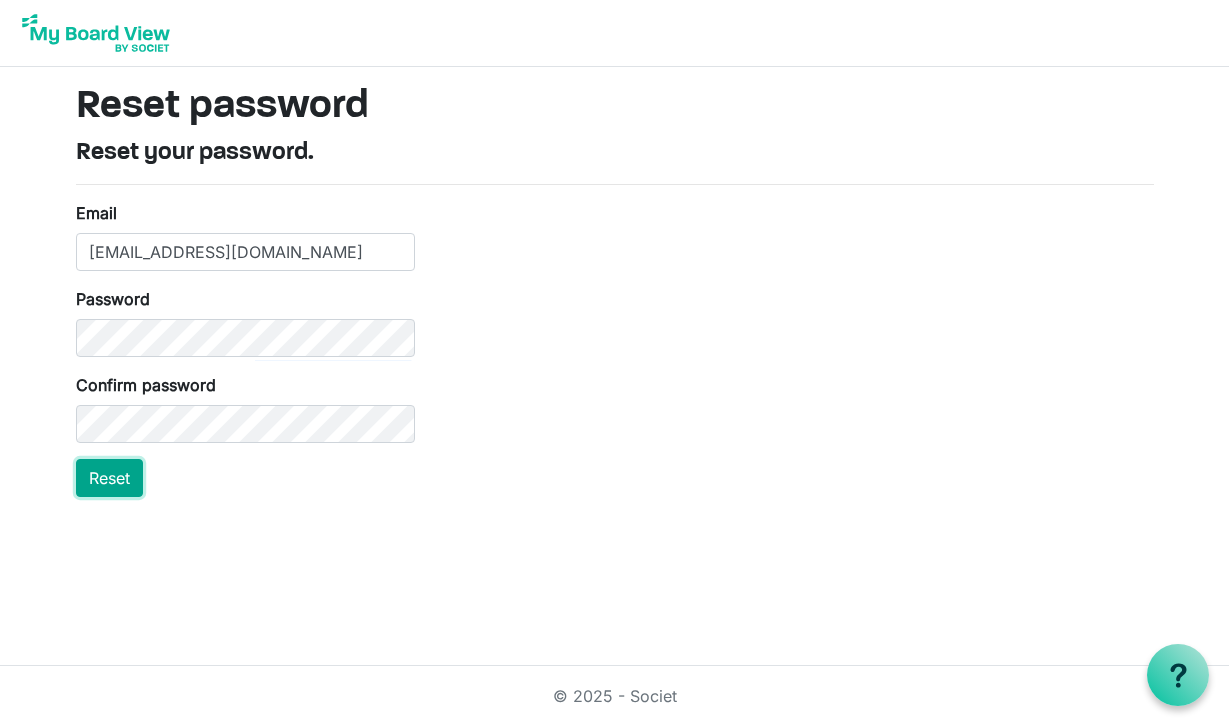 click on "Reset" at bounding box center [109, 478] 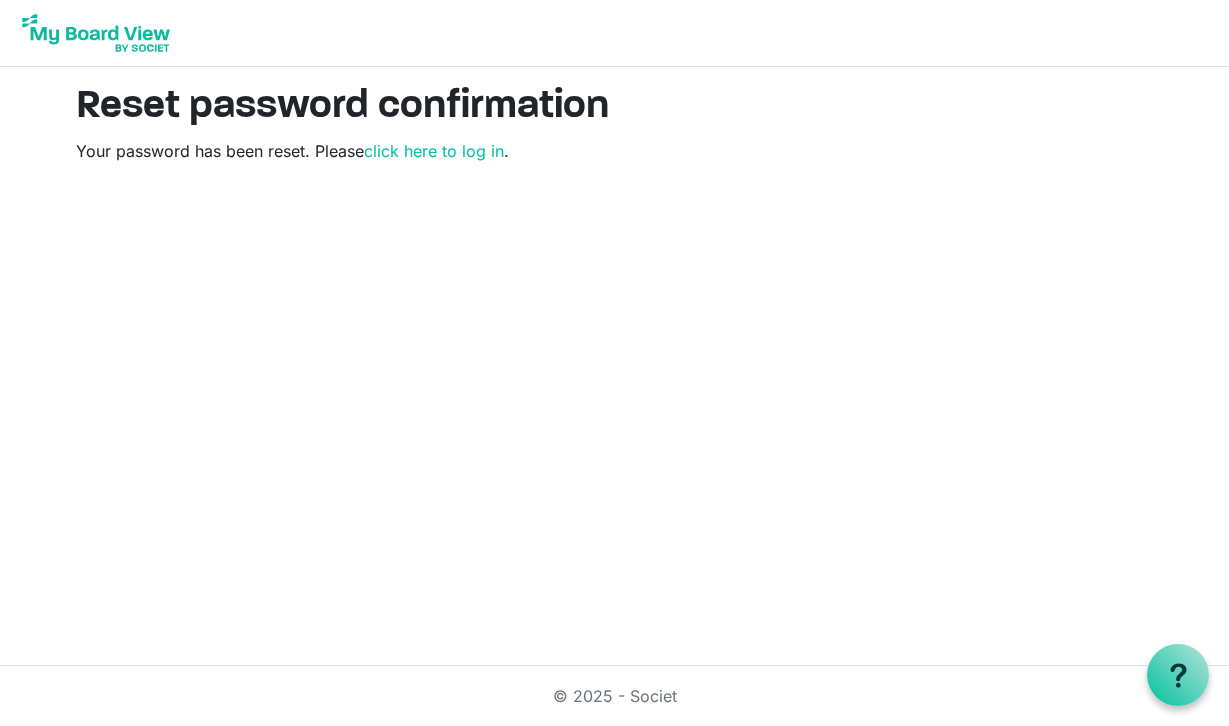 scroll, scrollTop: 0, scrollLeft: 0, axis: both 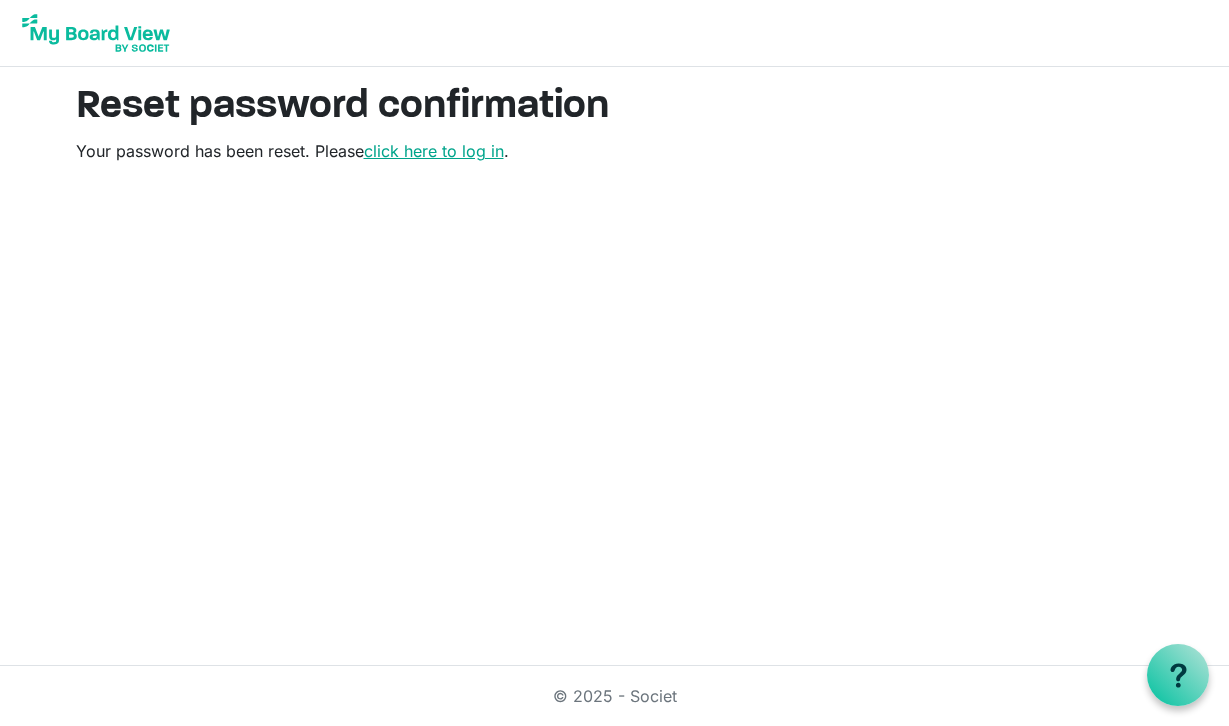 click on "click here to log in" at bounding box center (434, 151) 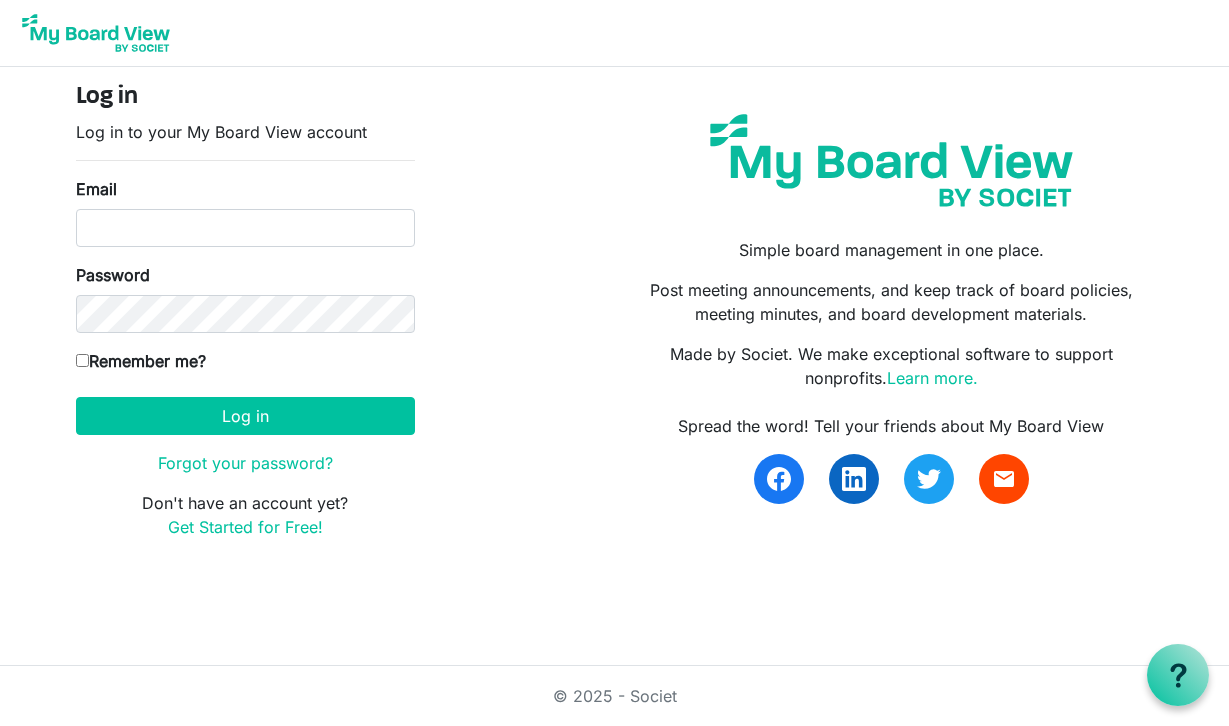 scroll, scrollTop: 0, scrollLeft: 0, axis: both 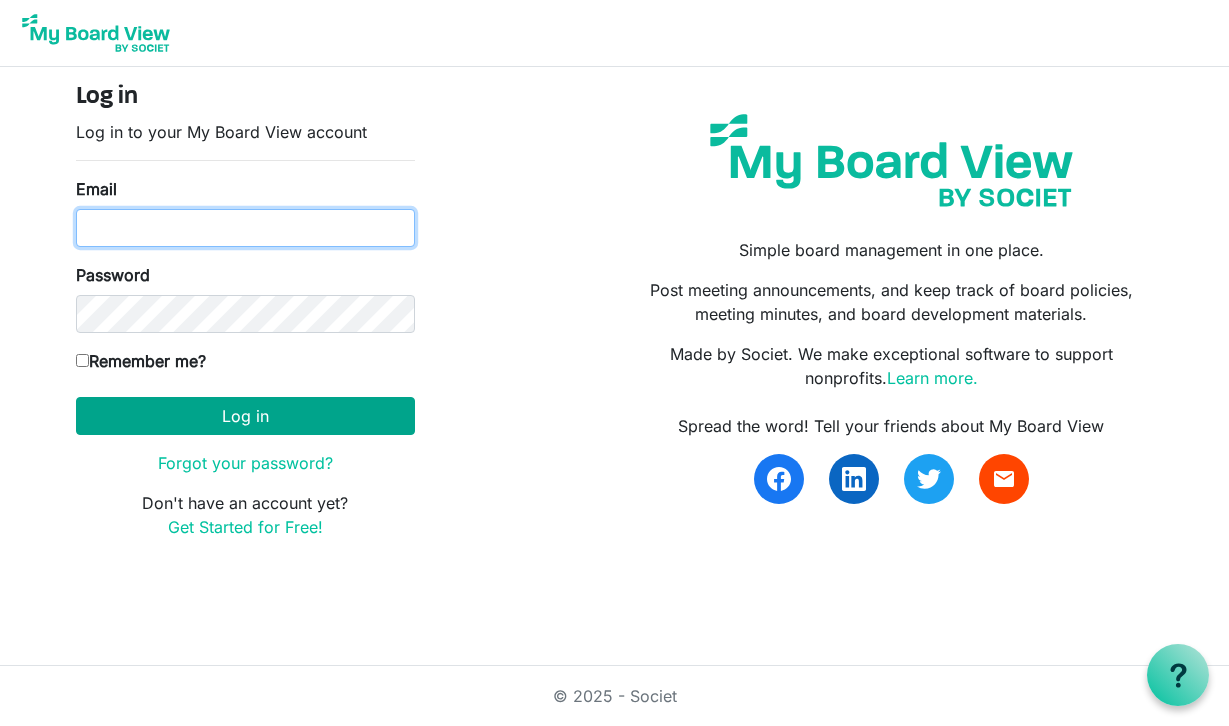 type on "[EMAIL_ADDRESS][DOMAIN_NAME]" 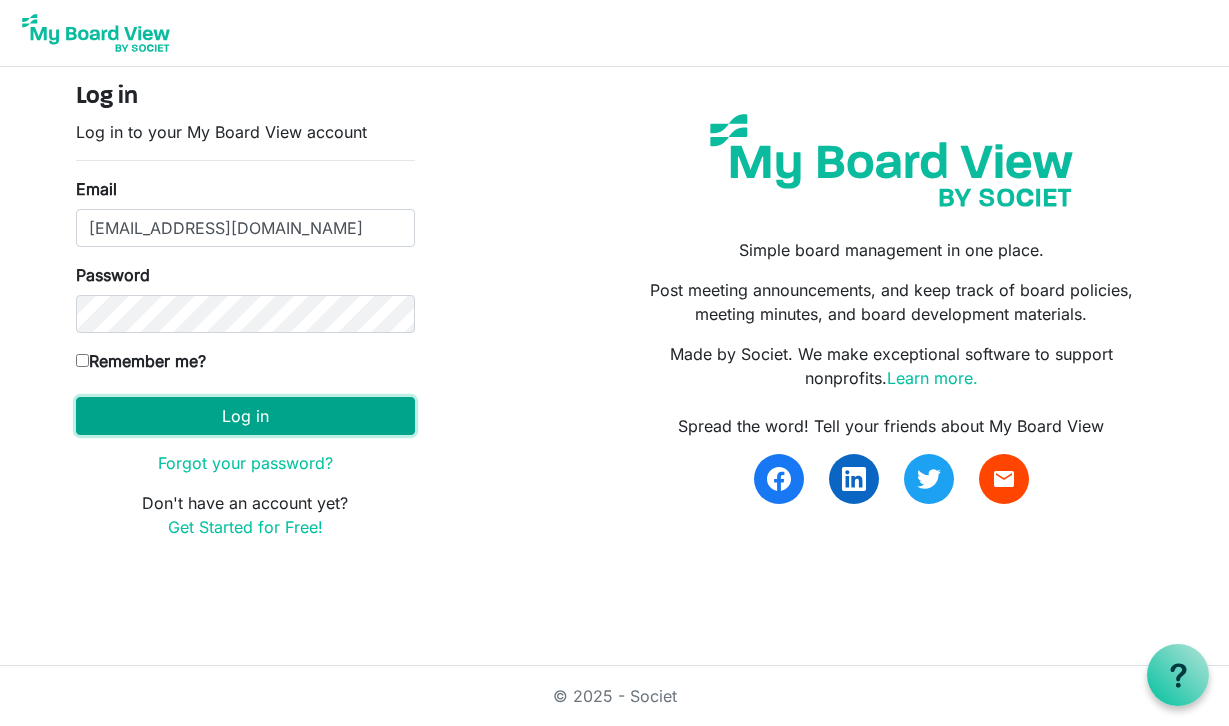 click on "Log in" at bounding box center (245, 416) 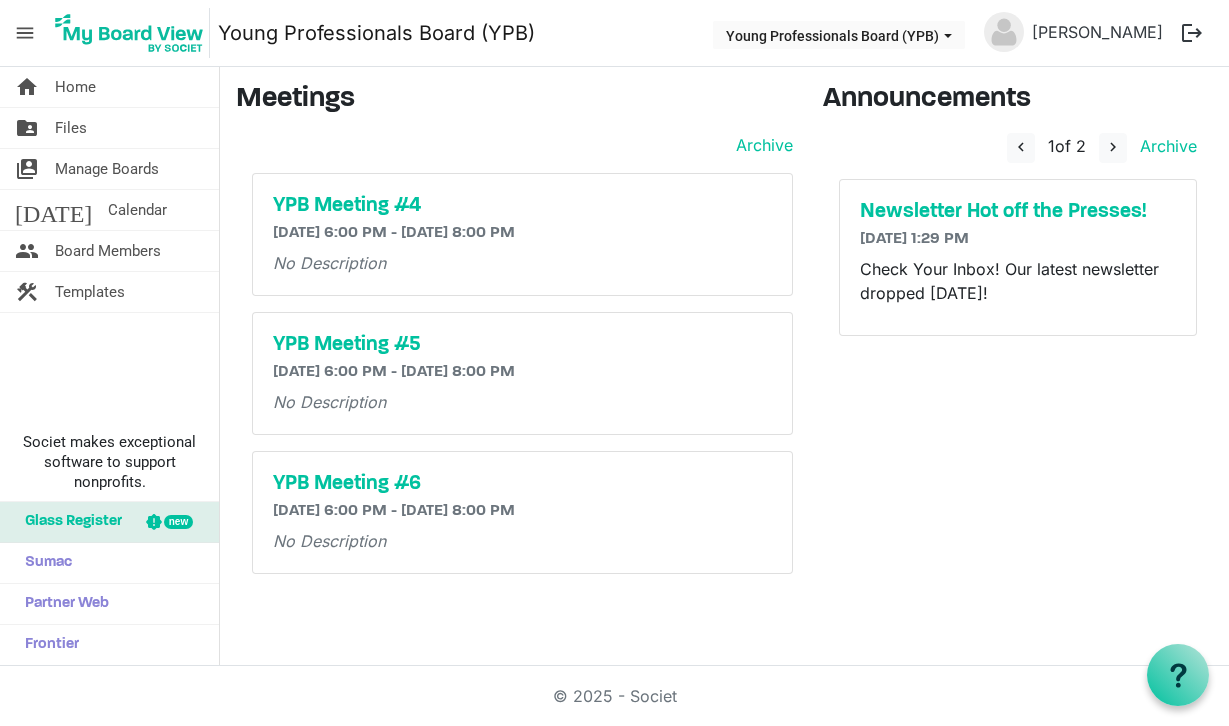 scroll, scrollTop: 0, scrollLeft: 0, axis: both 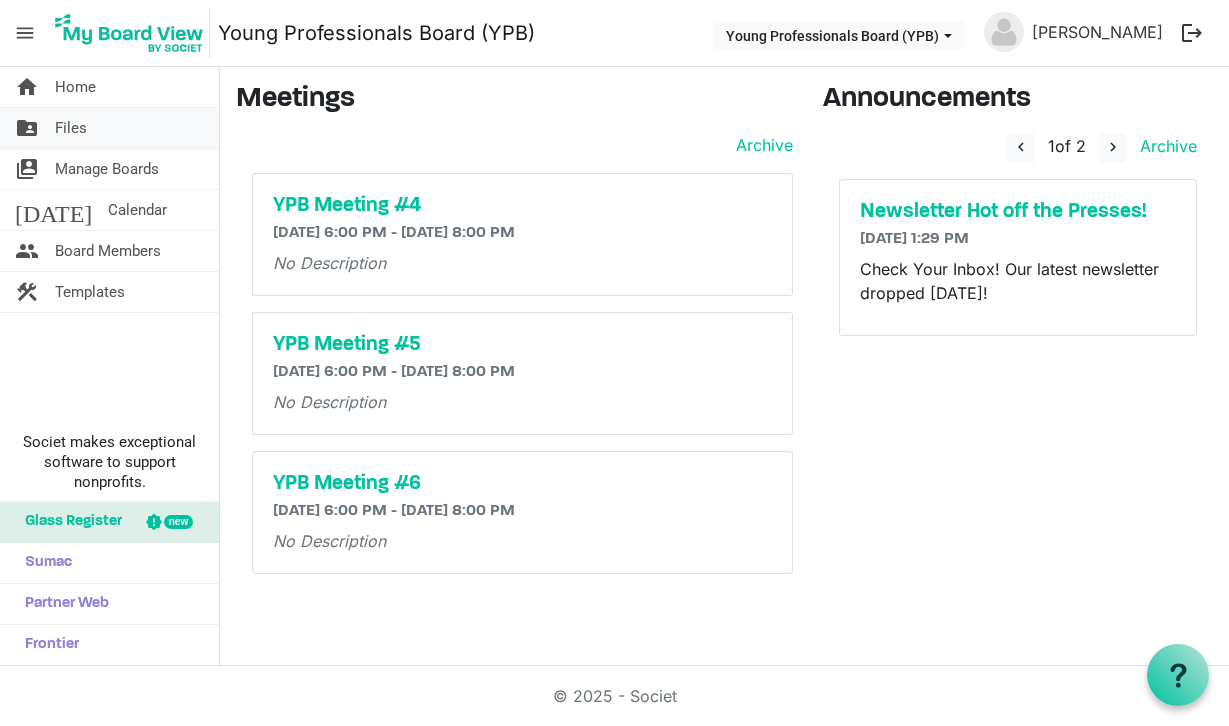 click on "folder_shared
Files" at bounding box center (109, 128) 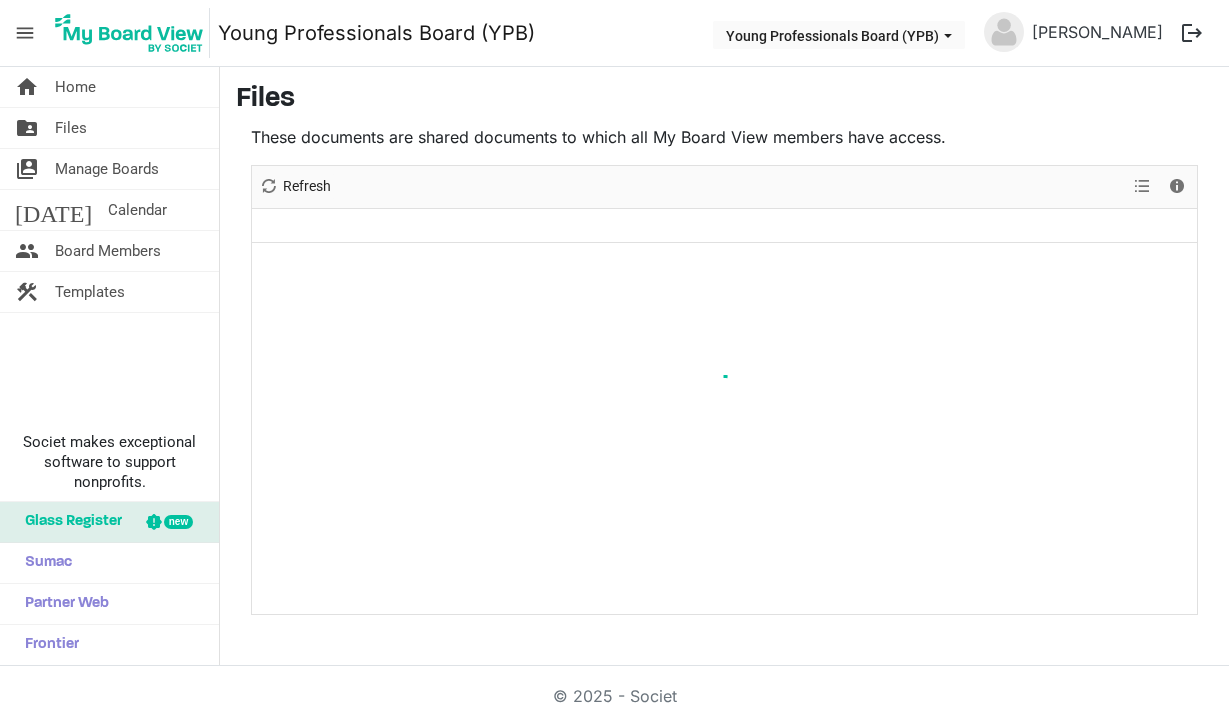scroll, scrollTop: 0, scrollLeft: 0, axis: both 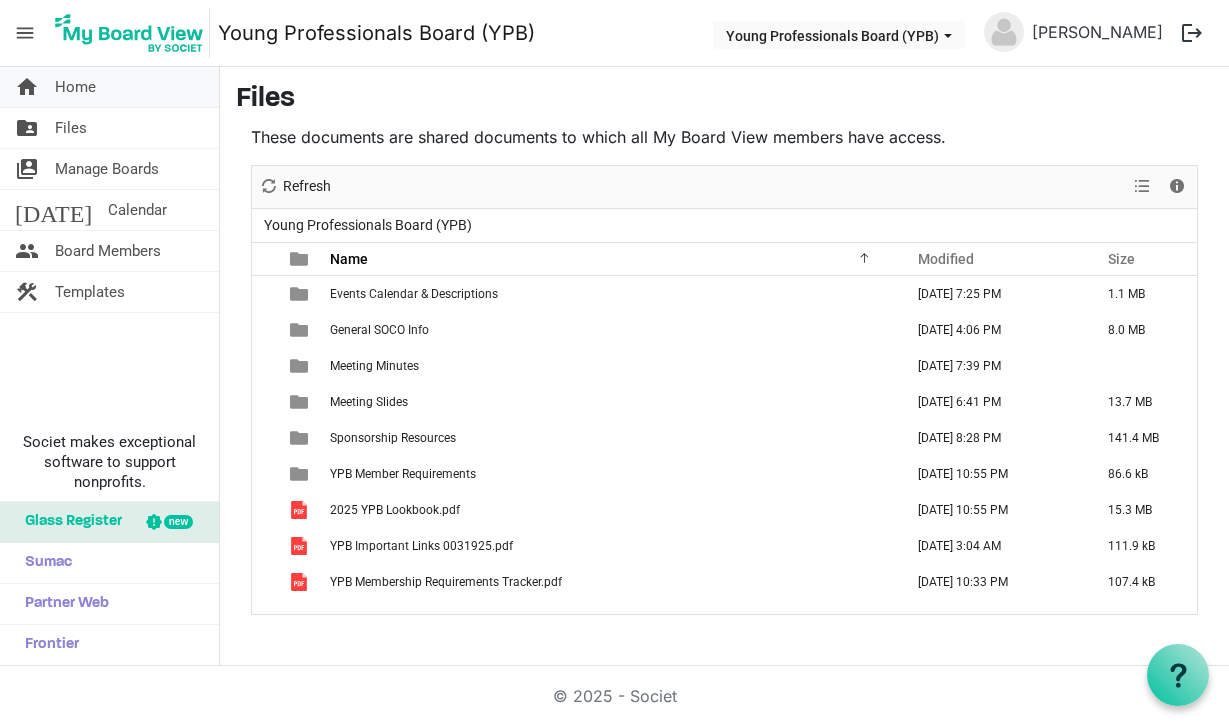 click on "home
Home" at bounding box center (109, 87) 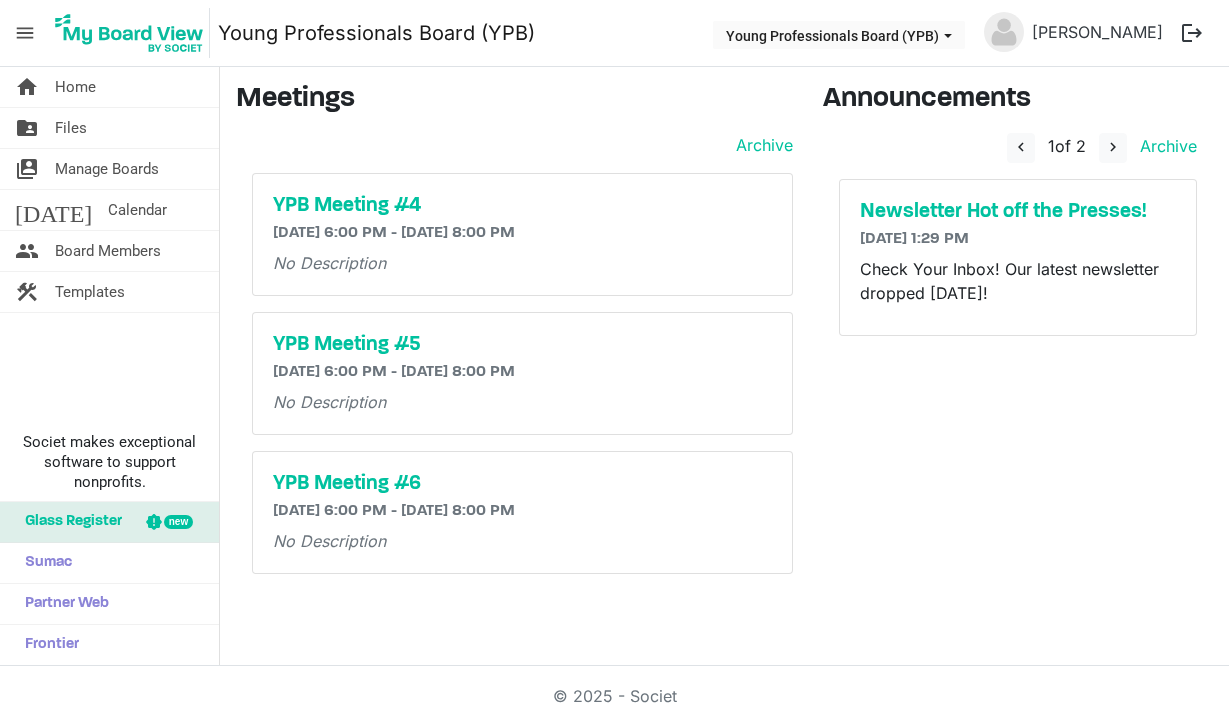 scroll, scrollTop: 0, scrollLeft: 0, axis: both 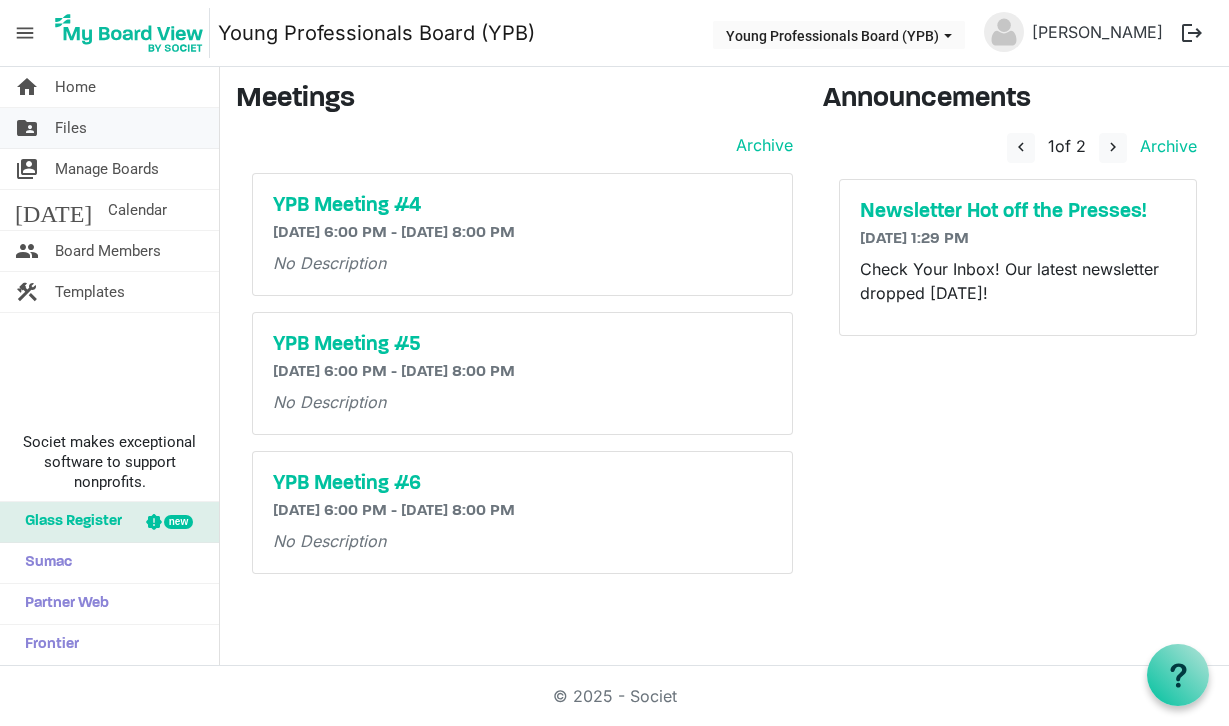 click on "folder_shared
Files" at bounding box center (109, 128) 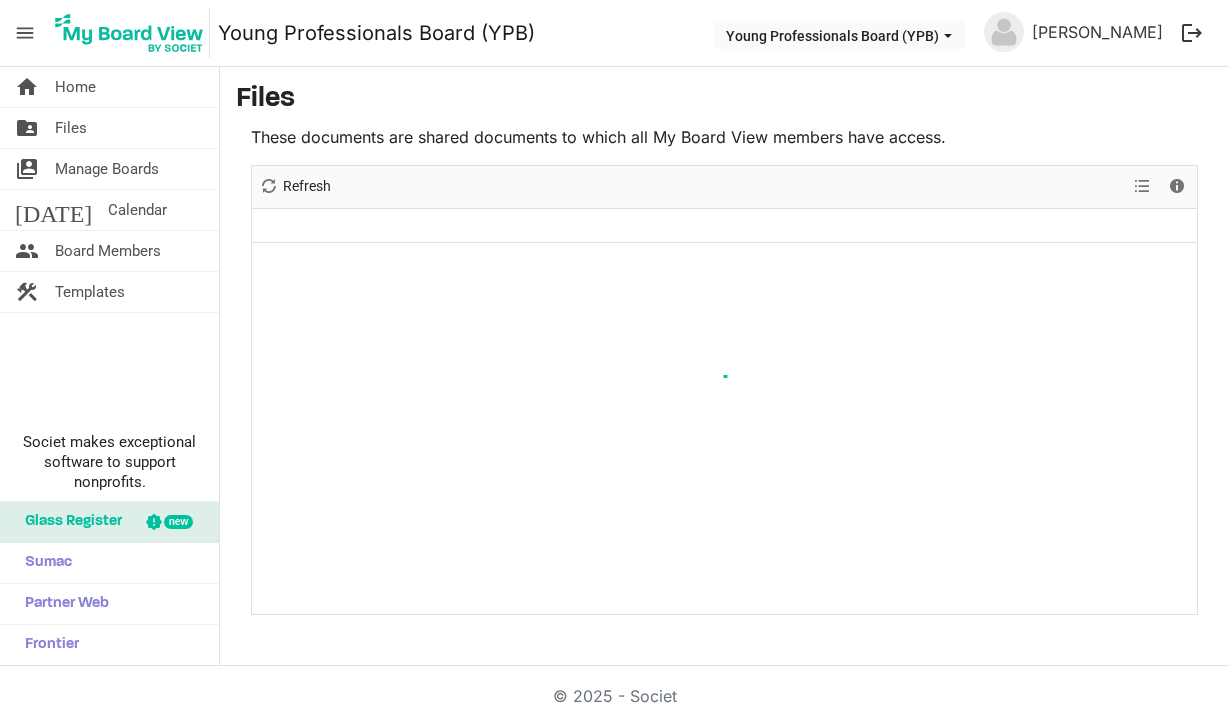 scroll, scrollTop: 0, scrollLeft: 0, axis: both 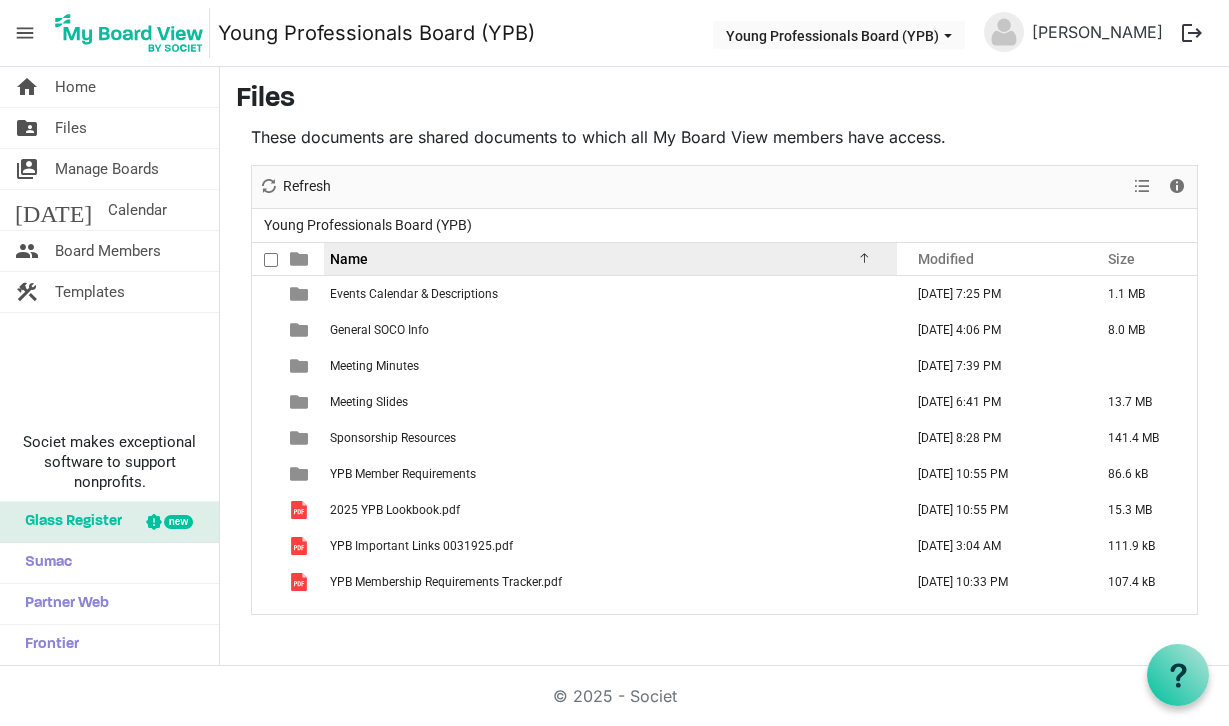 click on "Name" at bounding box center (349, 259) 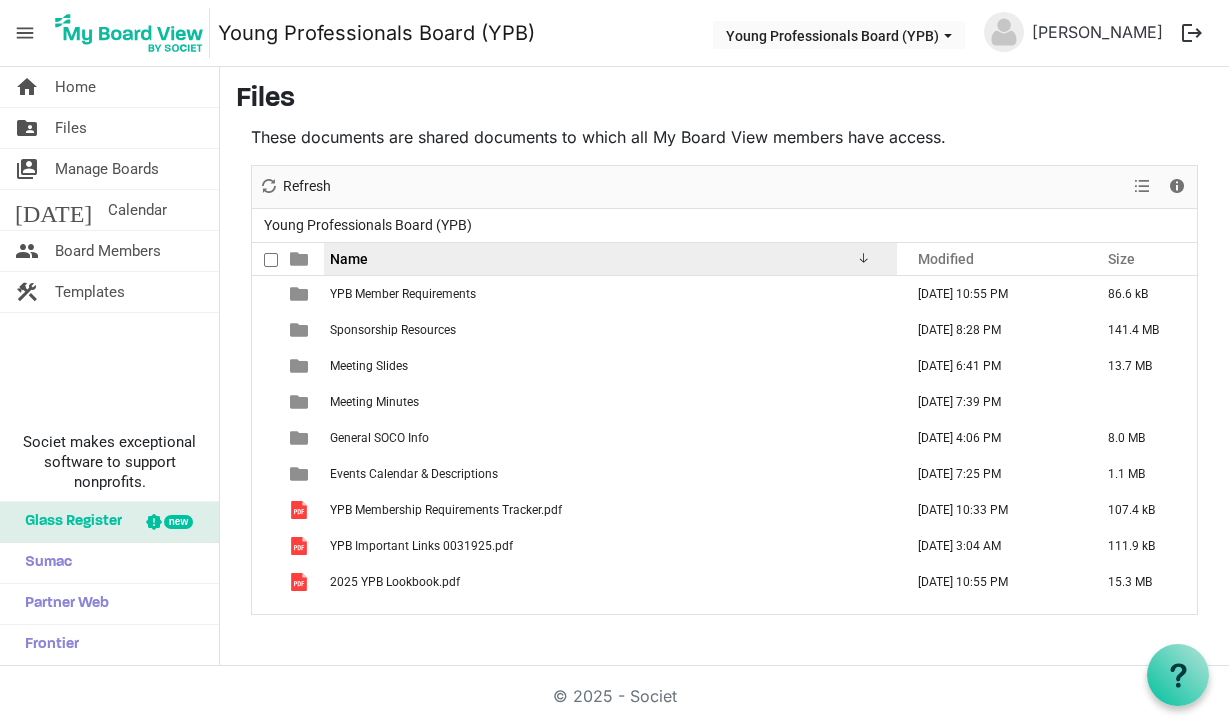 click on "Name" at bounding box center [349, 259] 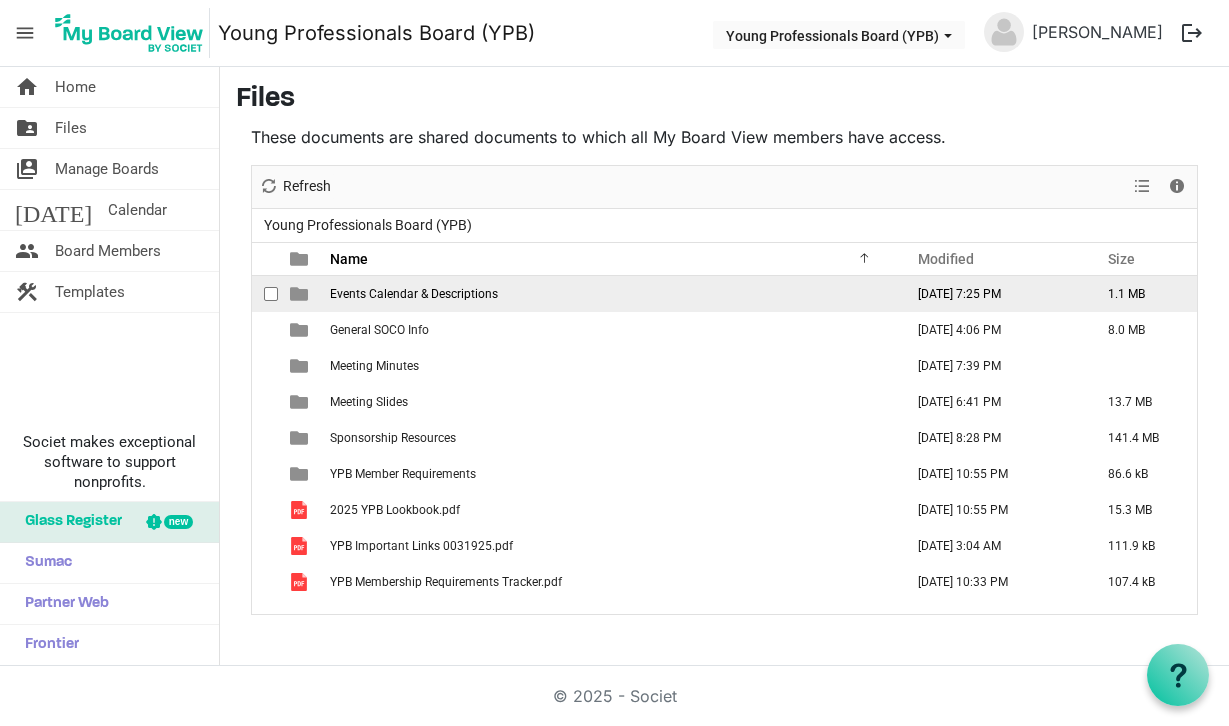 click on "Events Calendar & Descriptions" at bounding box center (414, 294) 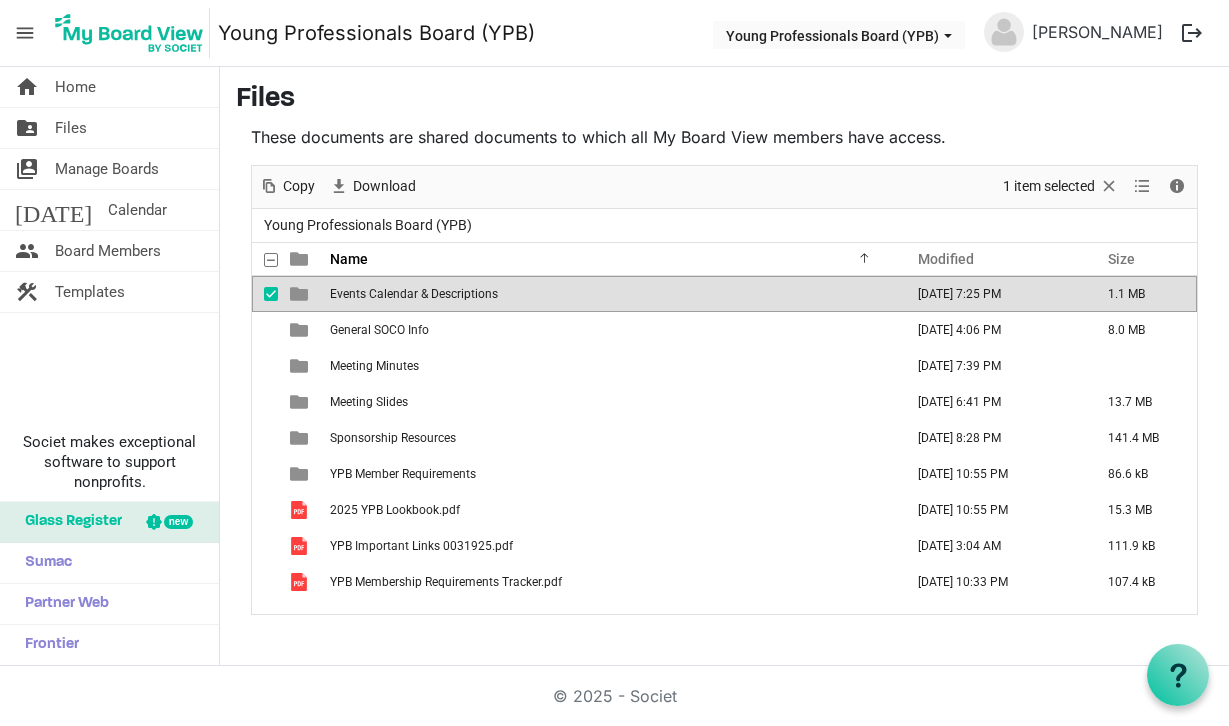 click on "Events Calendar & Descriptions" at bounding box center [414, 294] 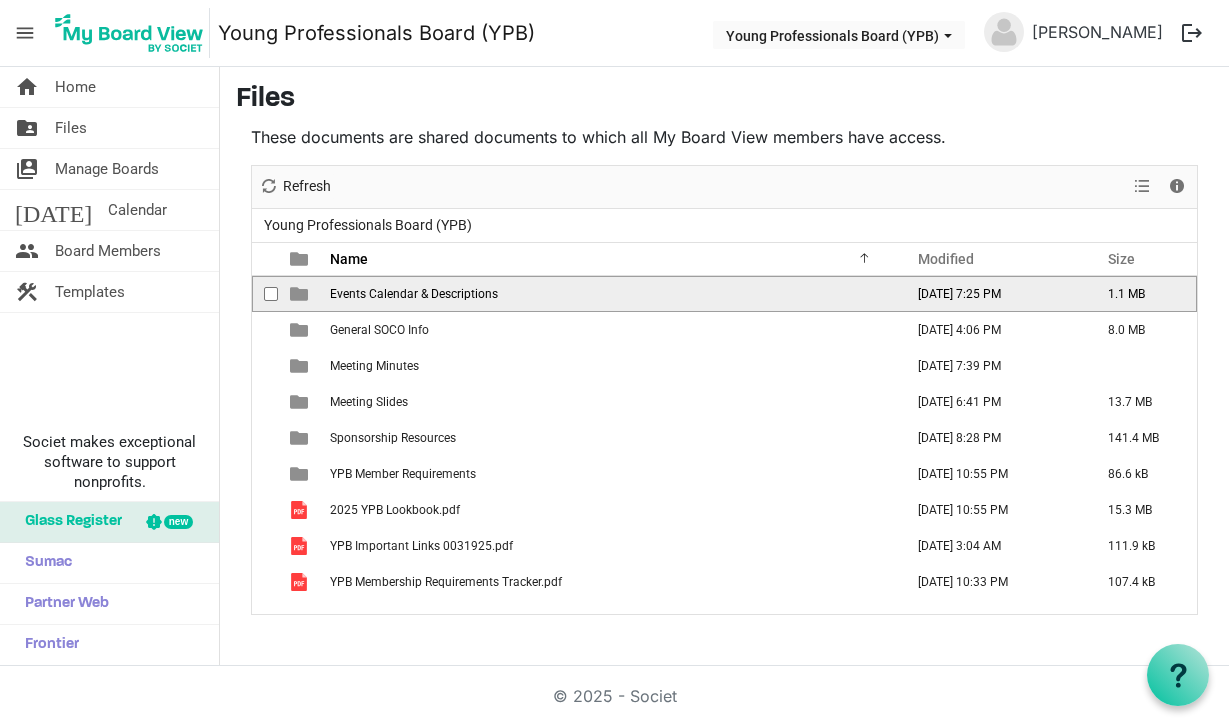 click on "Events Calendar & Descriptions" at bounding box center [414, 294] 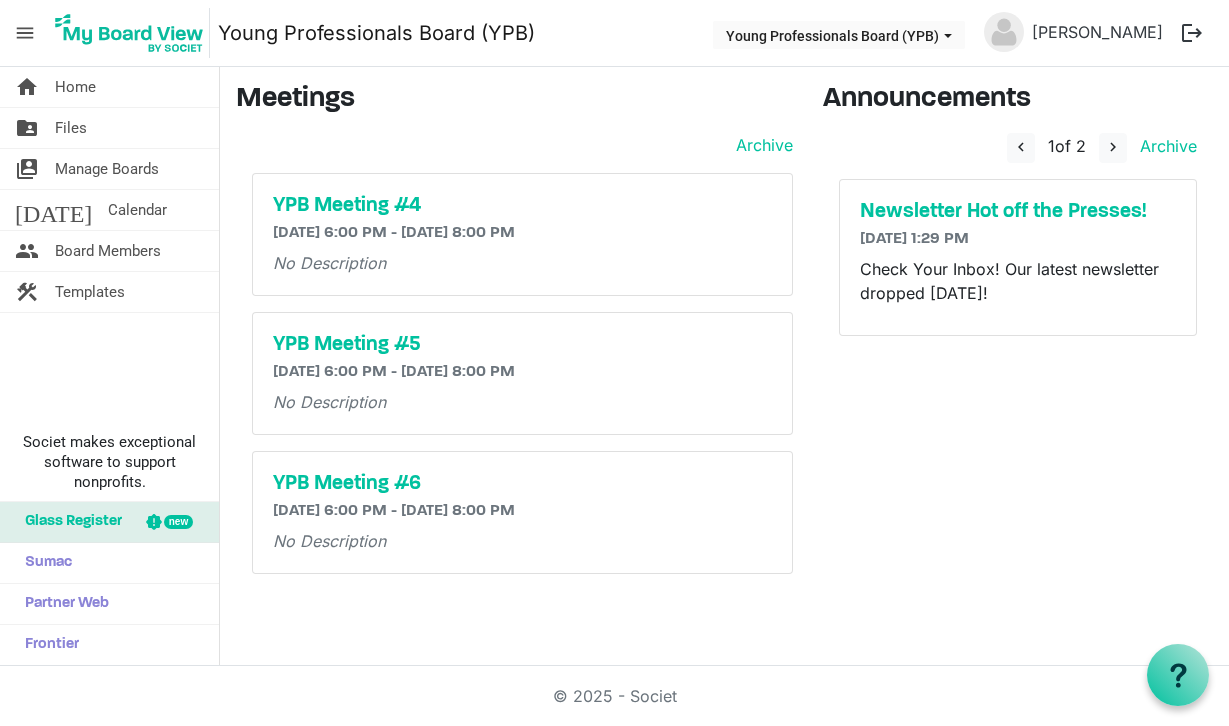 scroll, scrollTop: 0, scrollLeft: 0, axis: both 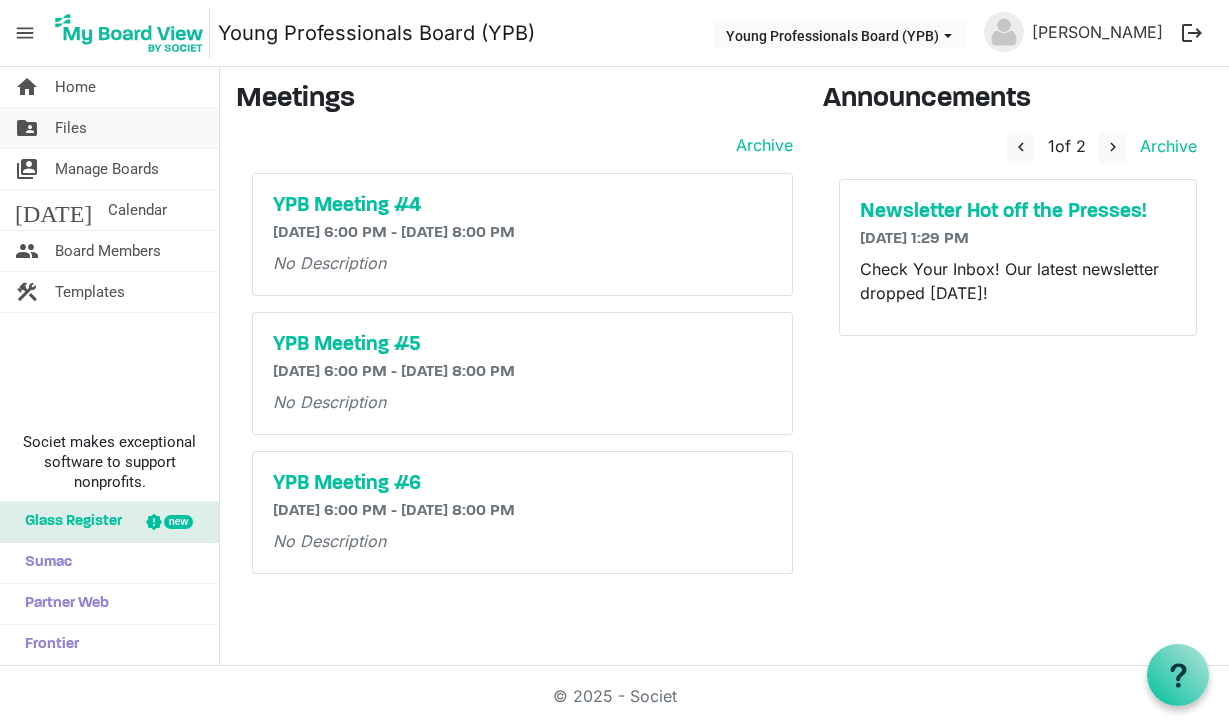 click on "folder_shared
Files" at bounding box center (109, 128) 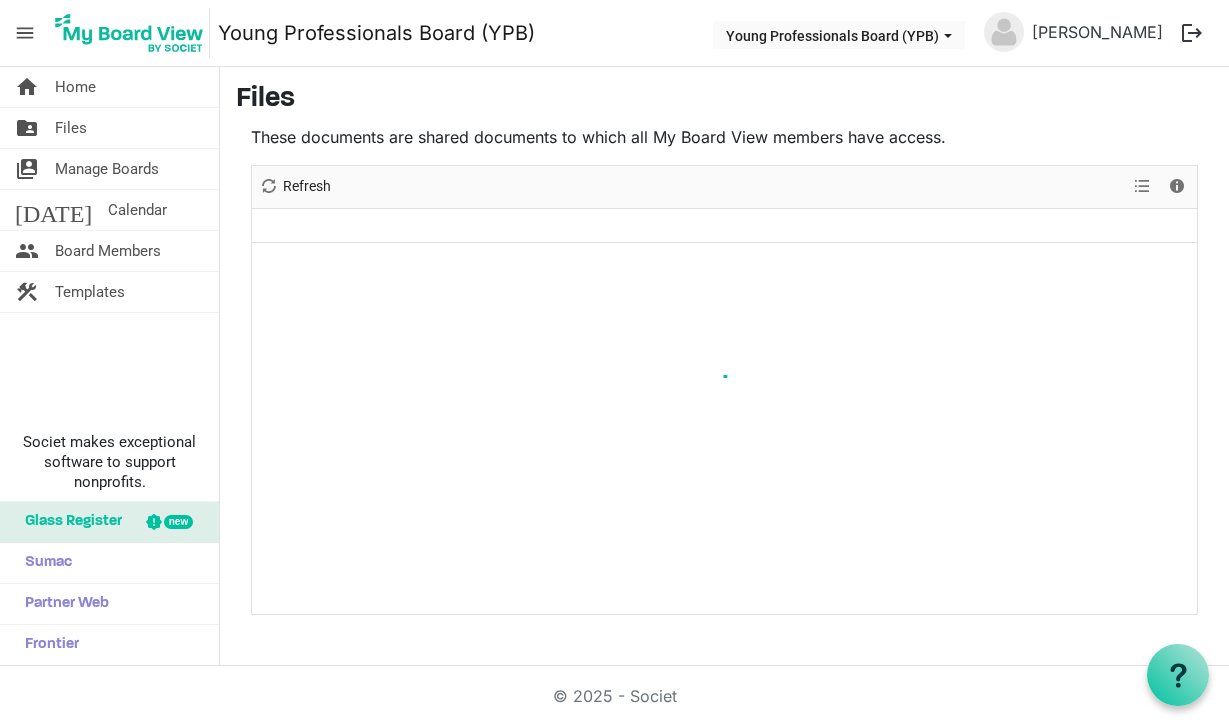 scroll, scrollTop: 0, scrollLeft: 0, axis: both 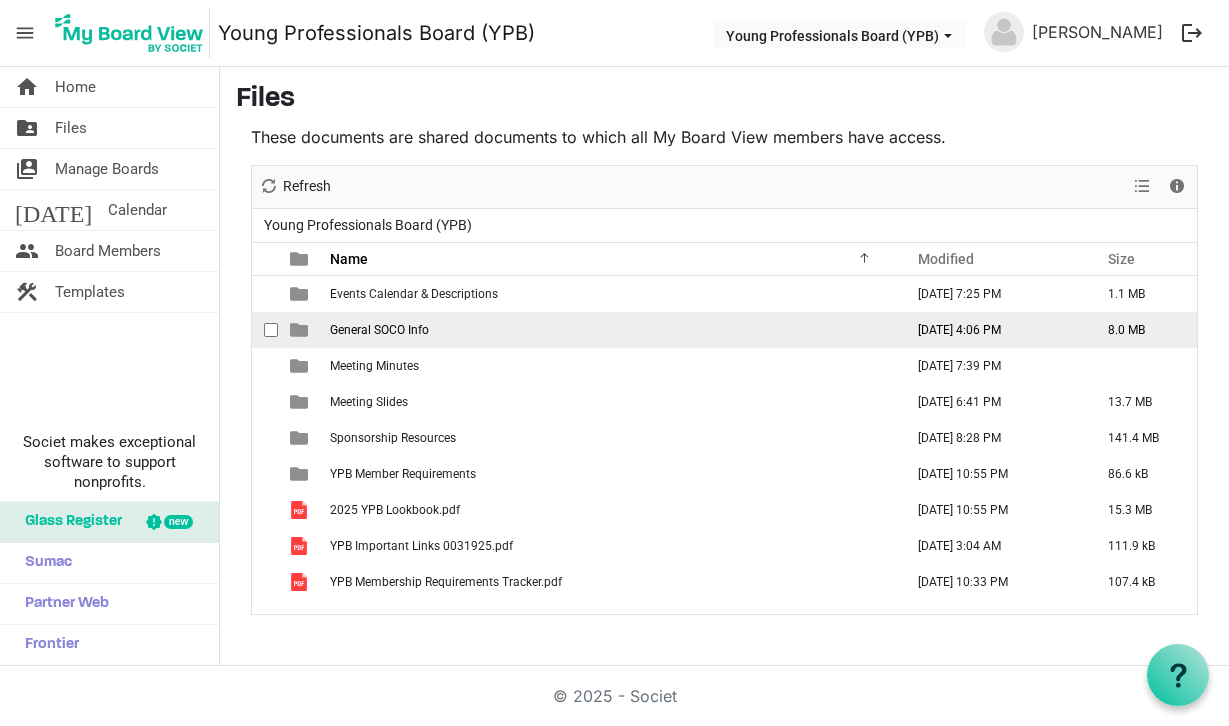 click on "General SOCO Info" at bounding box center (379, 330) 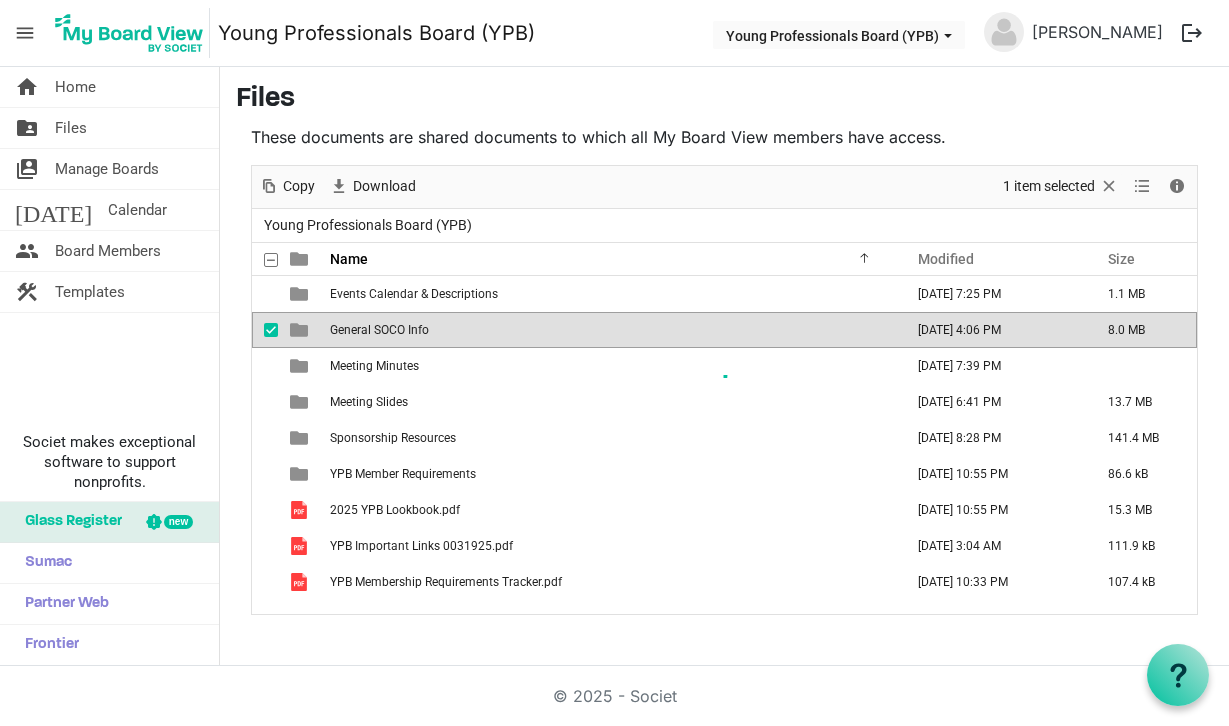 click at bounding box center (724, 390) 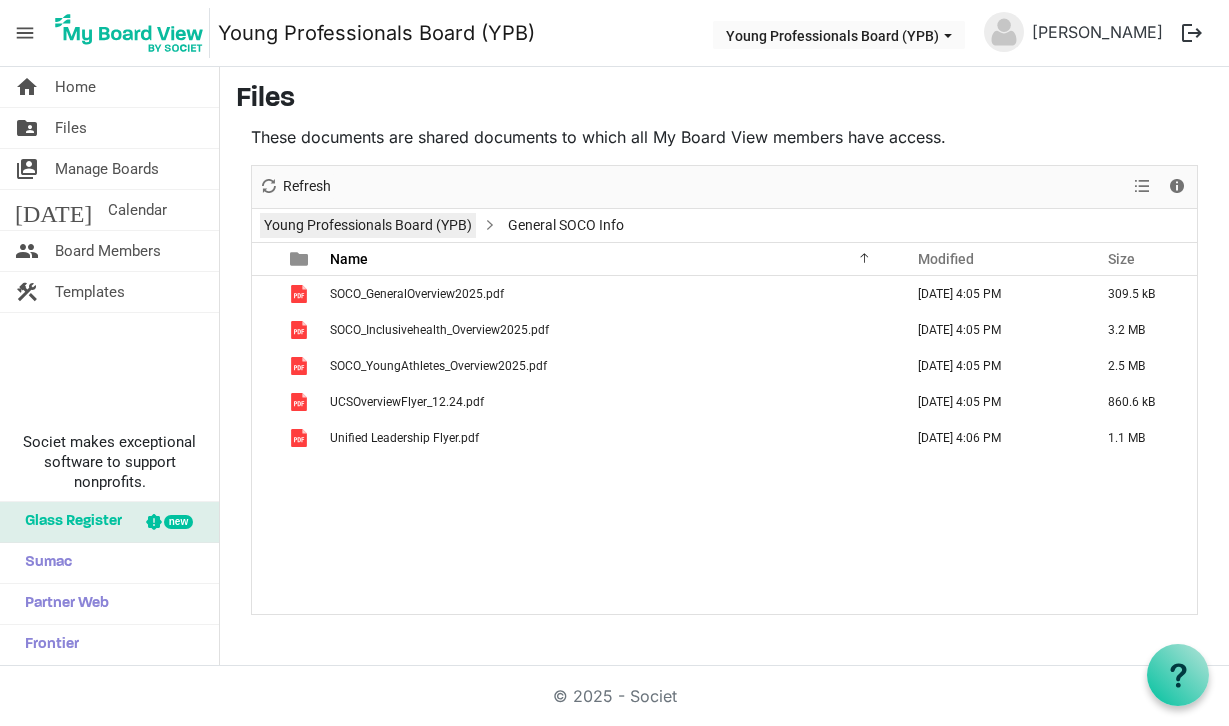 click on "Young Professionals Board (YPB)" at bounding box center (368, 225) 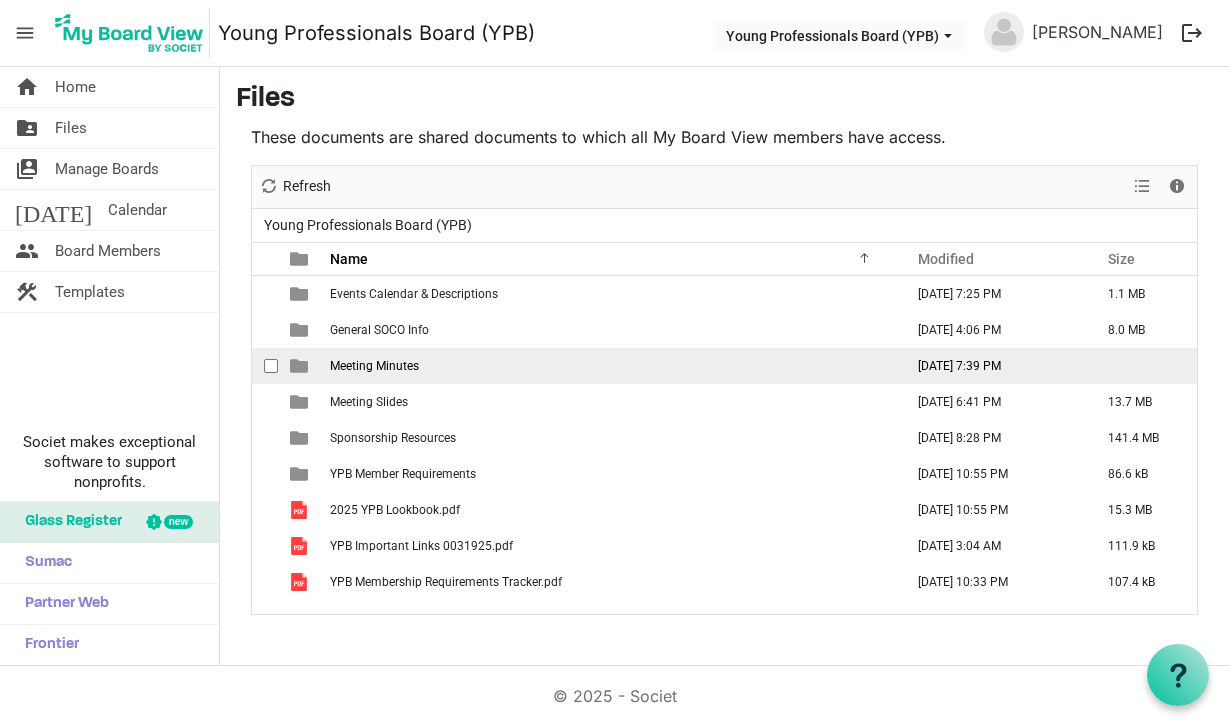 click on "Meeting Minutes" at bounding box center (374, 366) 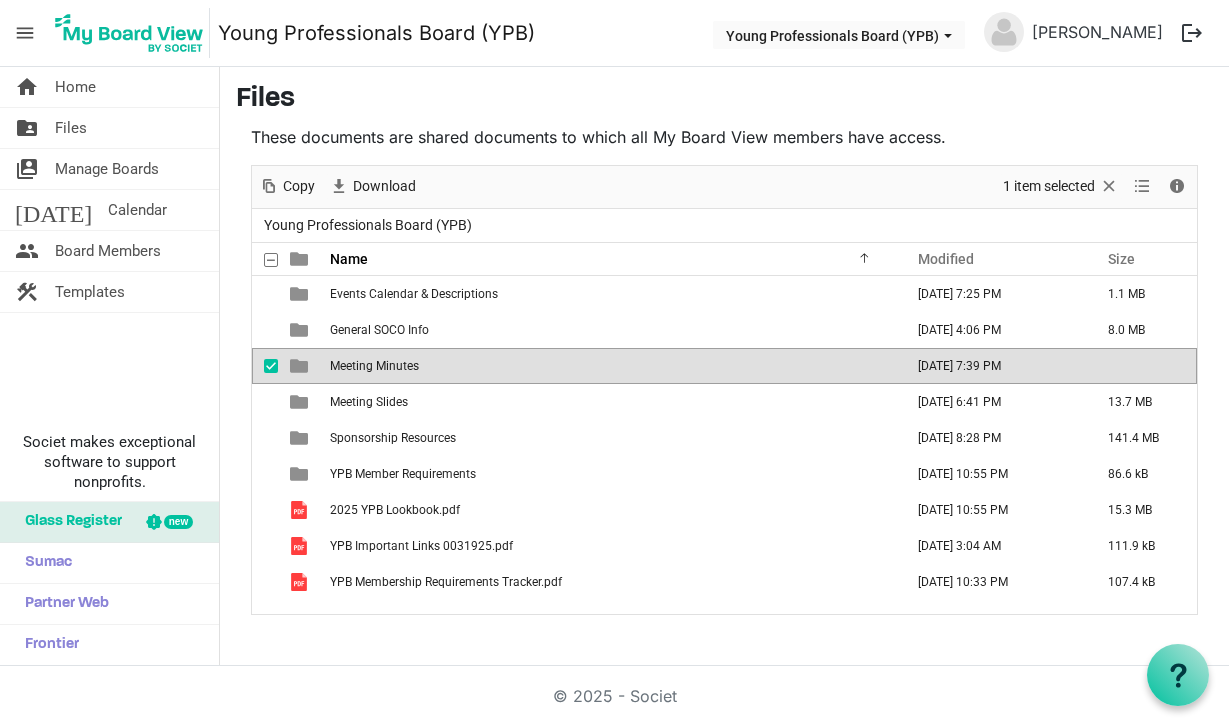click on "Meeting Minutes" at bounding box center [374, 366] 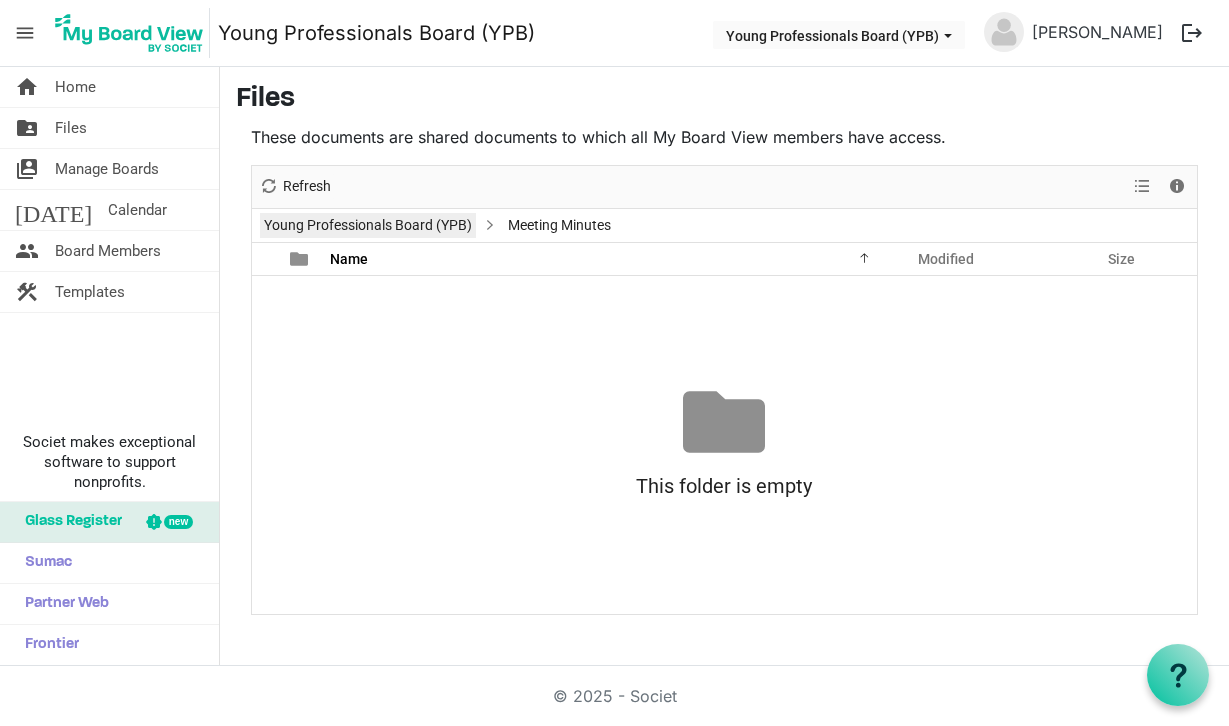 click on "Young Professionals Board (YPB)" at bounding box center (368, 225) 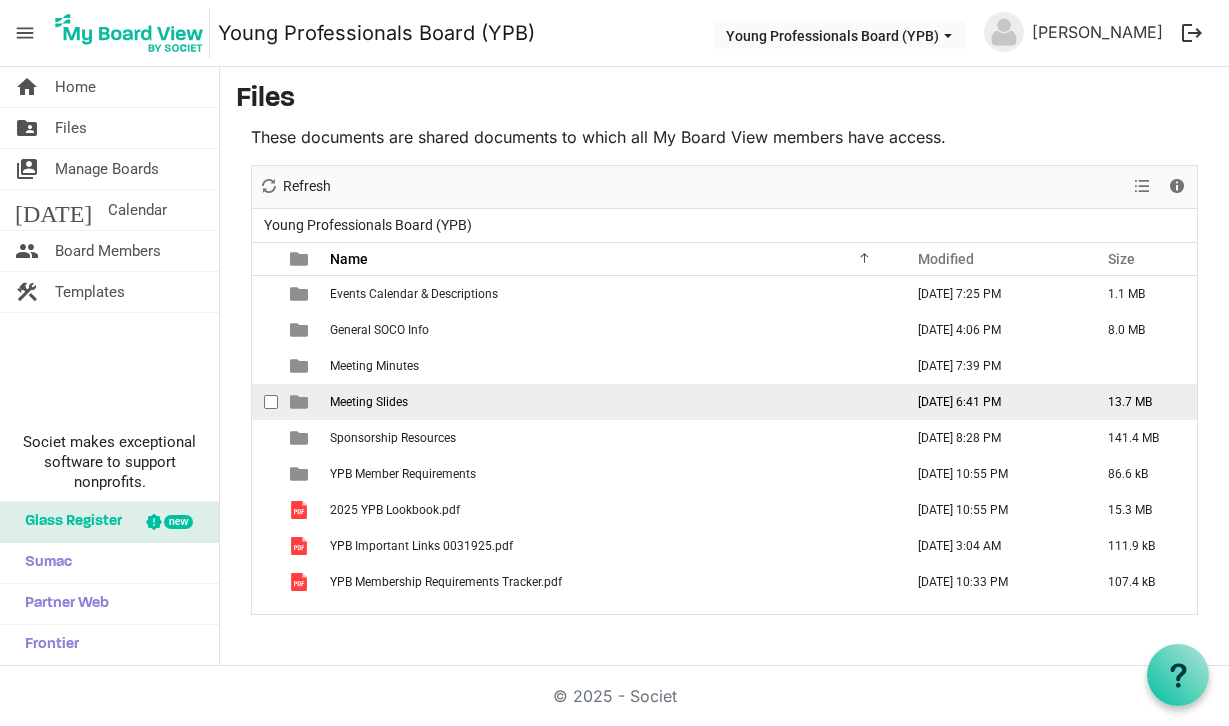 click on "Meeting Slides" at bounding box center [369, 402] 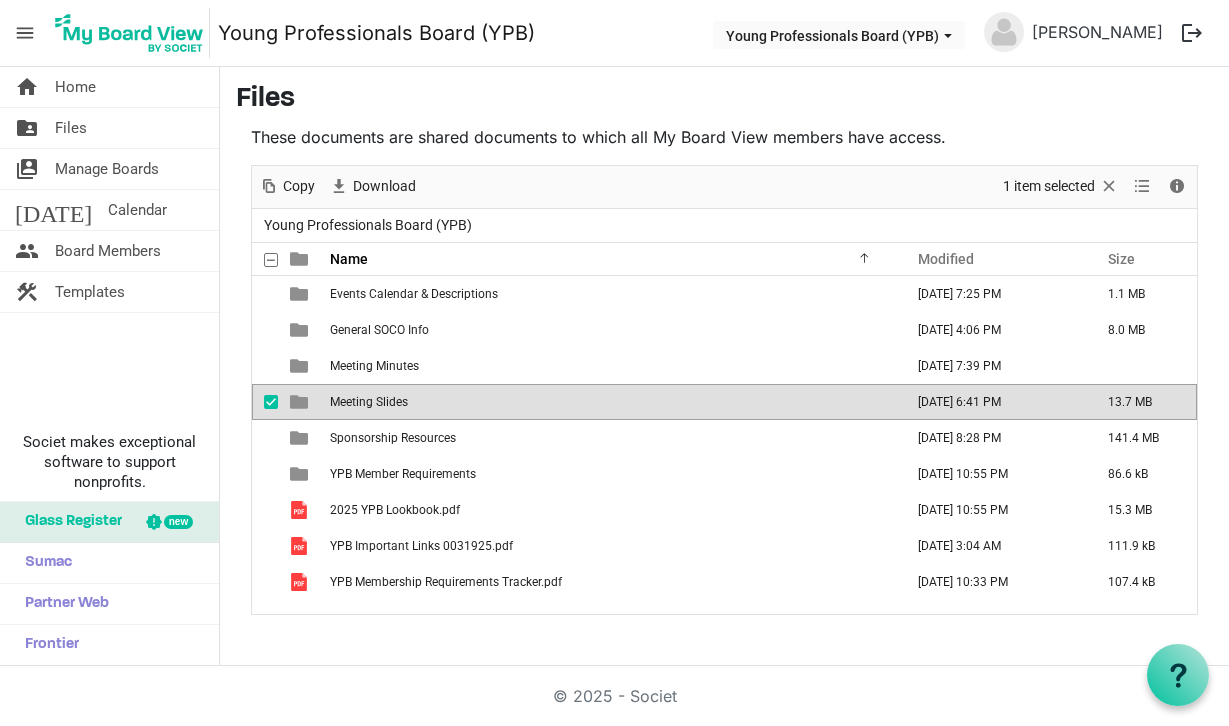 click on "Meeting Slides" at bounding box center (369, 402) 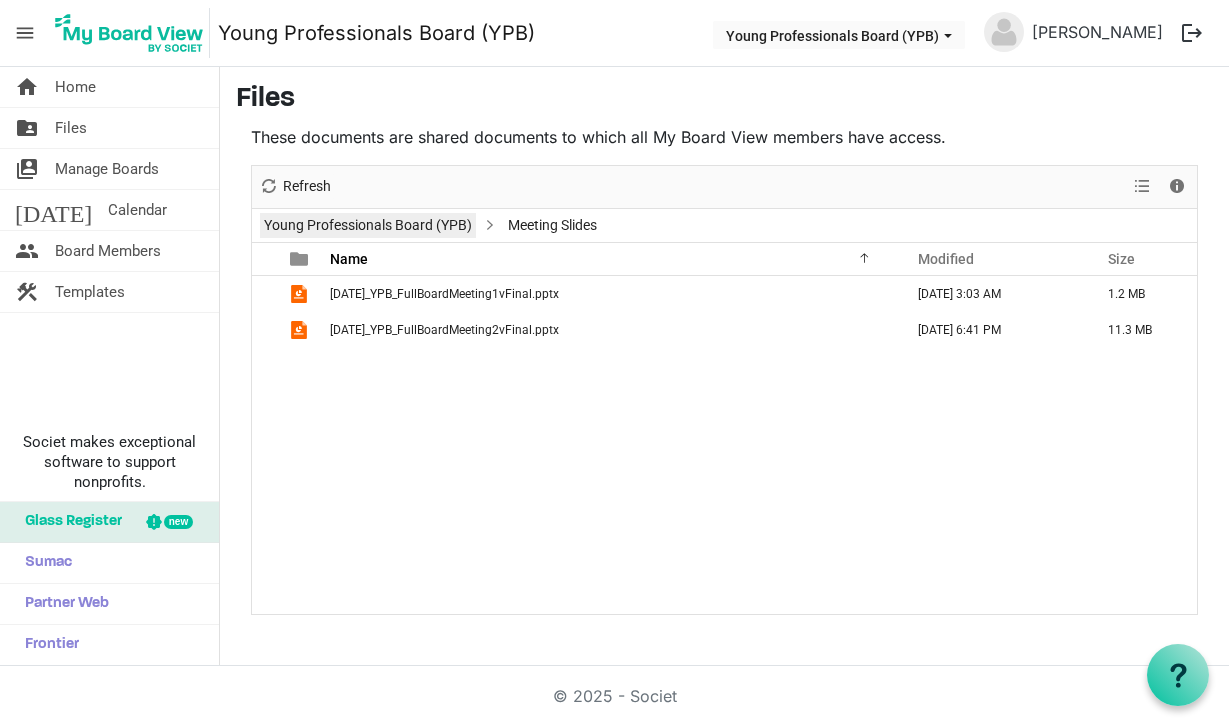 click on "Young Professionals Board (YPB)" at bounding box center [368, 225] 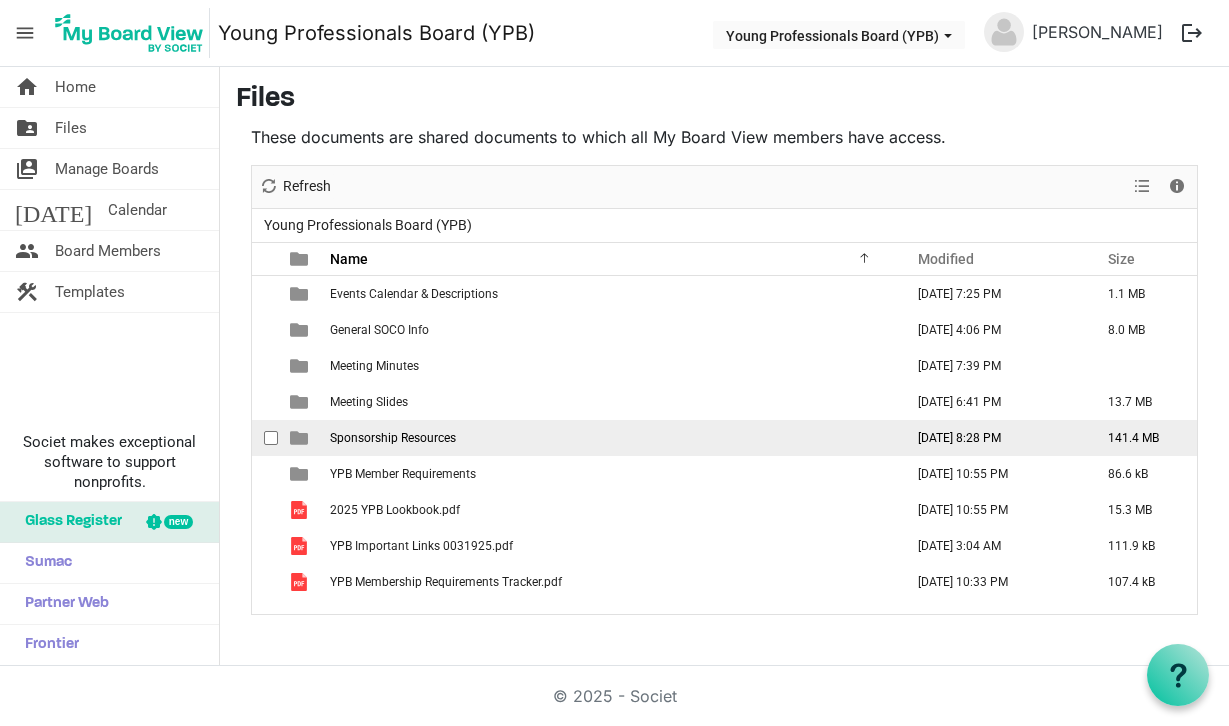 click on "Sponsorship Resources" at bounding box center [393, 438] 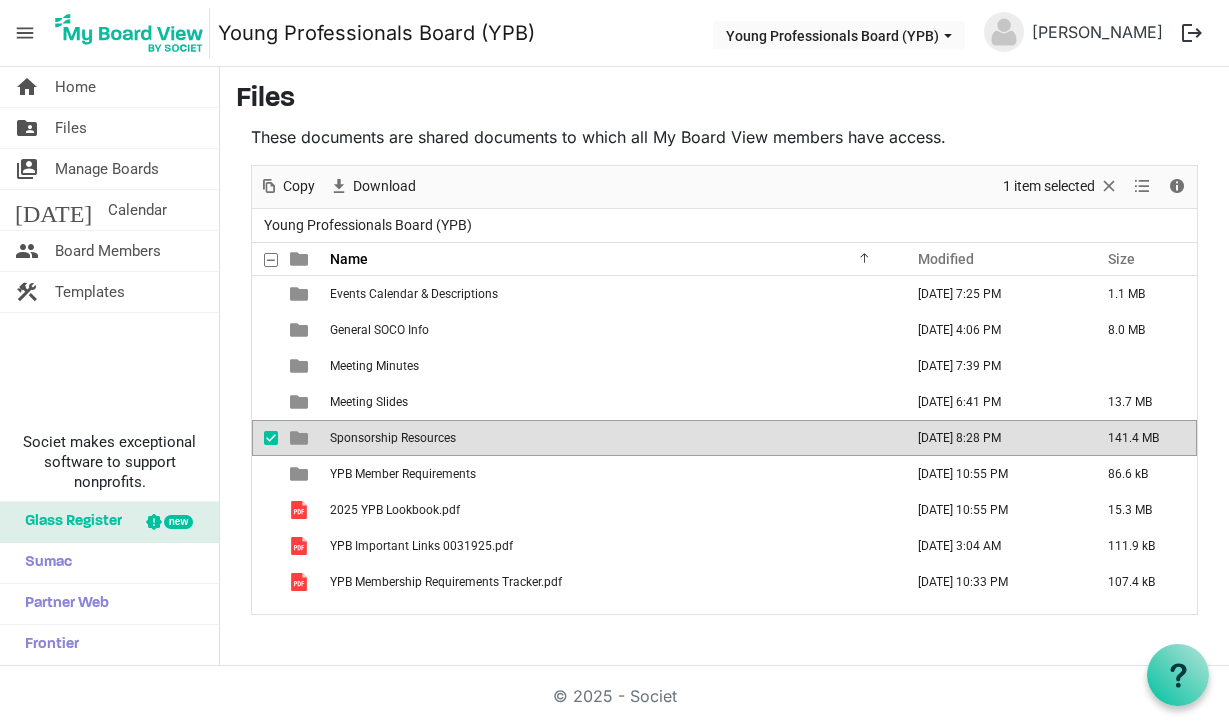 click on "Sponsorship Resources" at bounding box center [393, 438] 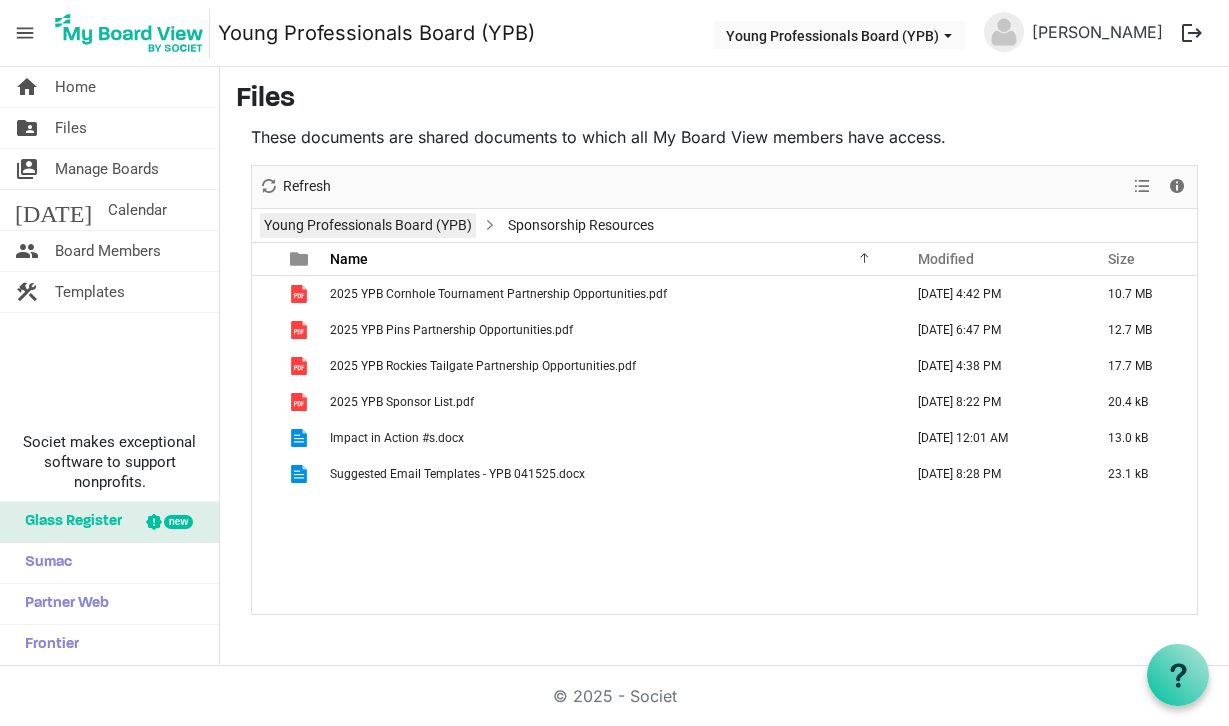 click on "Young Professionals Board (YPB)" at bounding box center [368, 225] 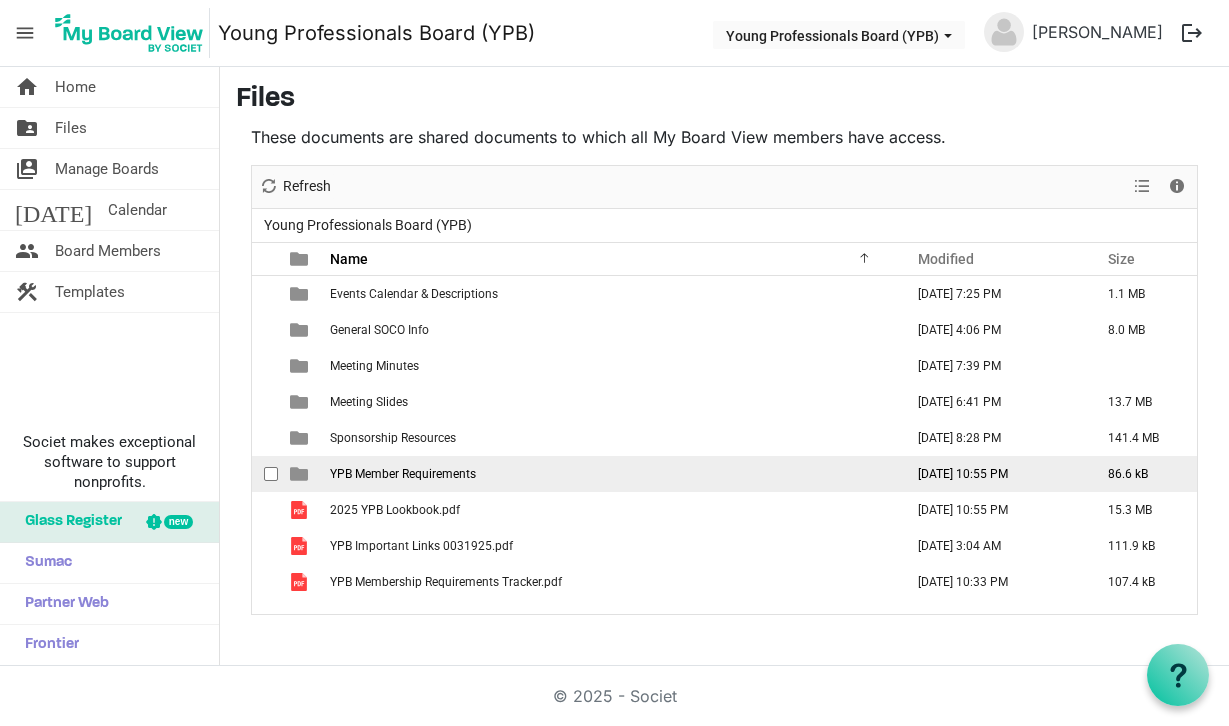 click on "YPB Member Requirements" at bounding box center (403, 474) 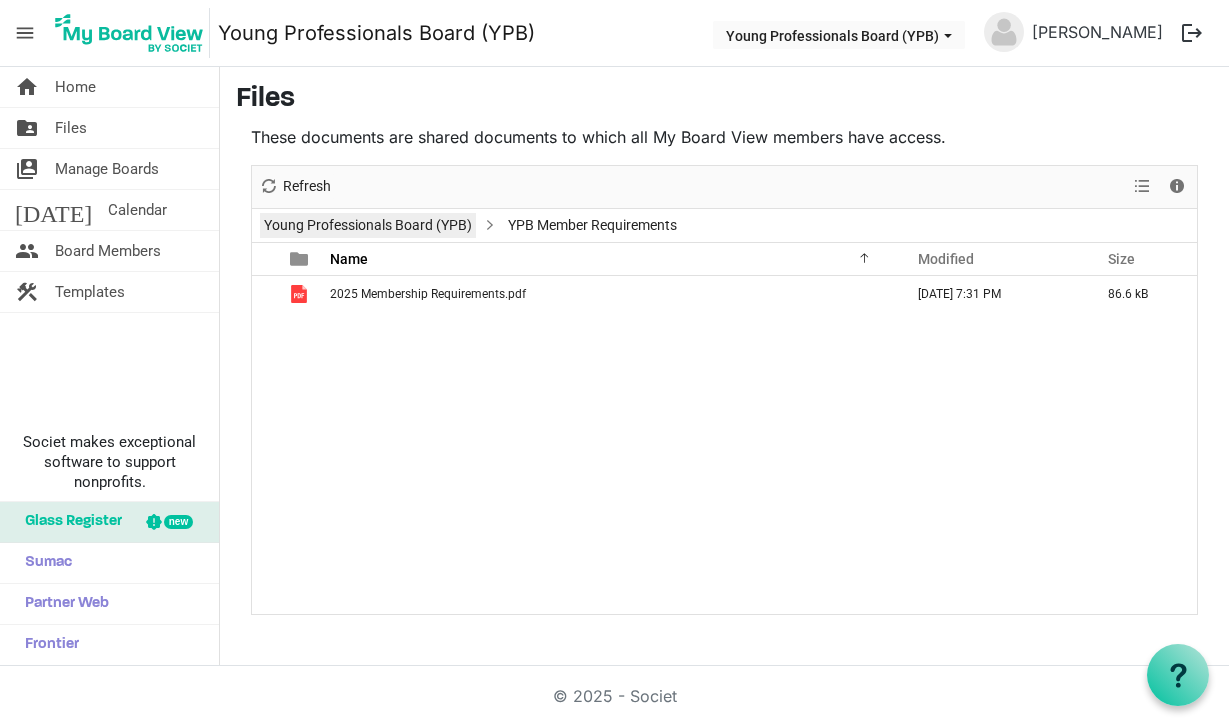 click on "Young Professionals Board (YPB)" at bounding box center (368, 225) 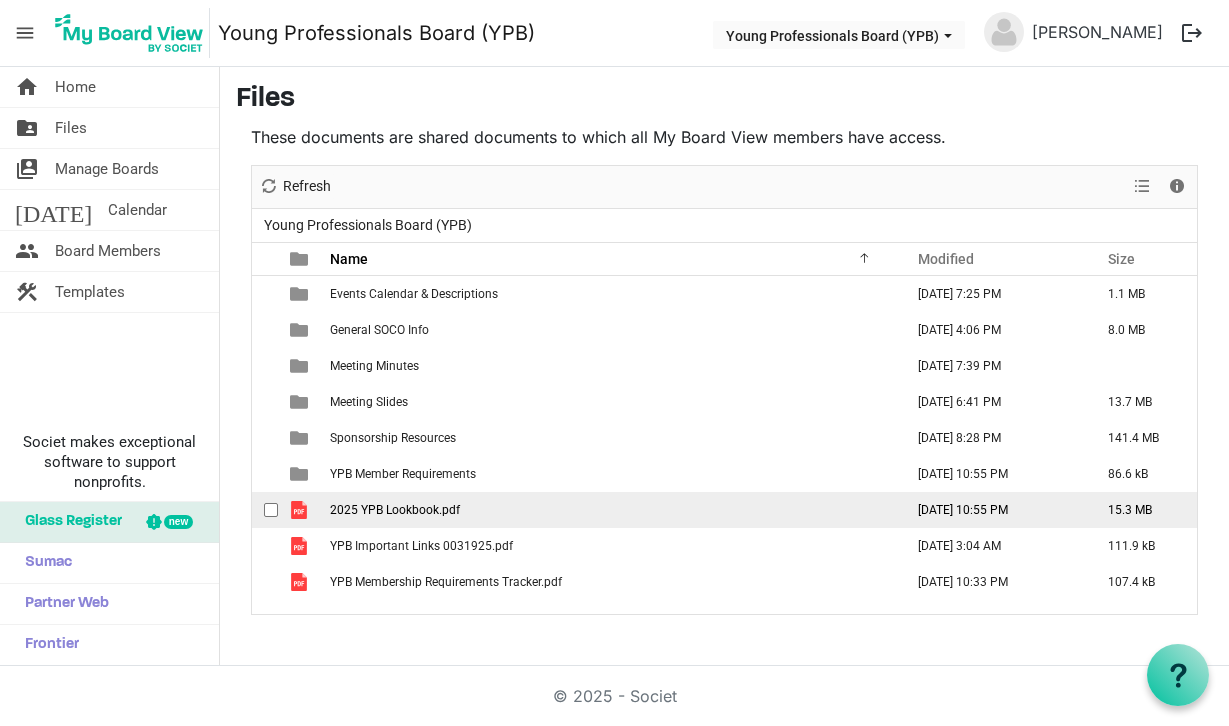 click on "2025 YPB Lookbook.pdf" at bounding box center [395, 510] 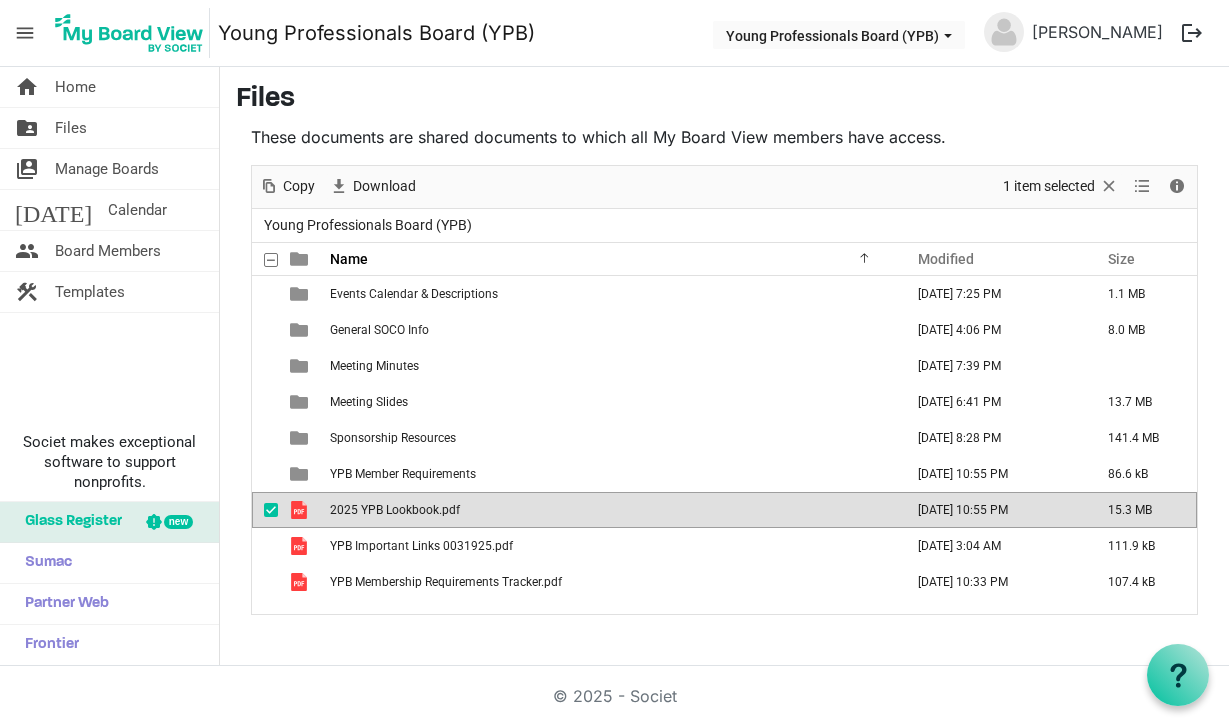 click on "2025 YPB Lookbook.pdf" at bounding box center (395, 510) 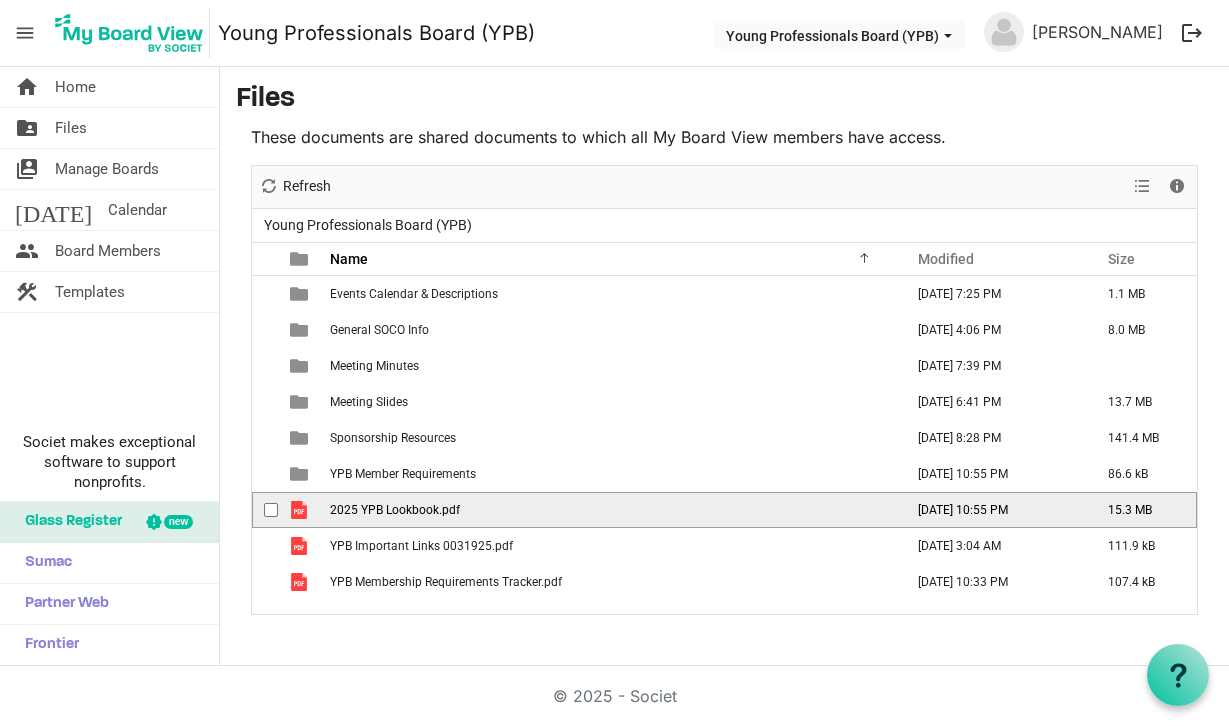 click on "2025 YPB Lookbook.pdf" at bounding box center [395, 510] 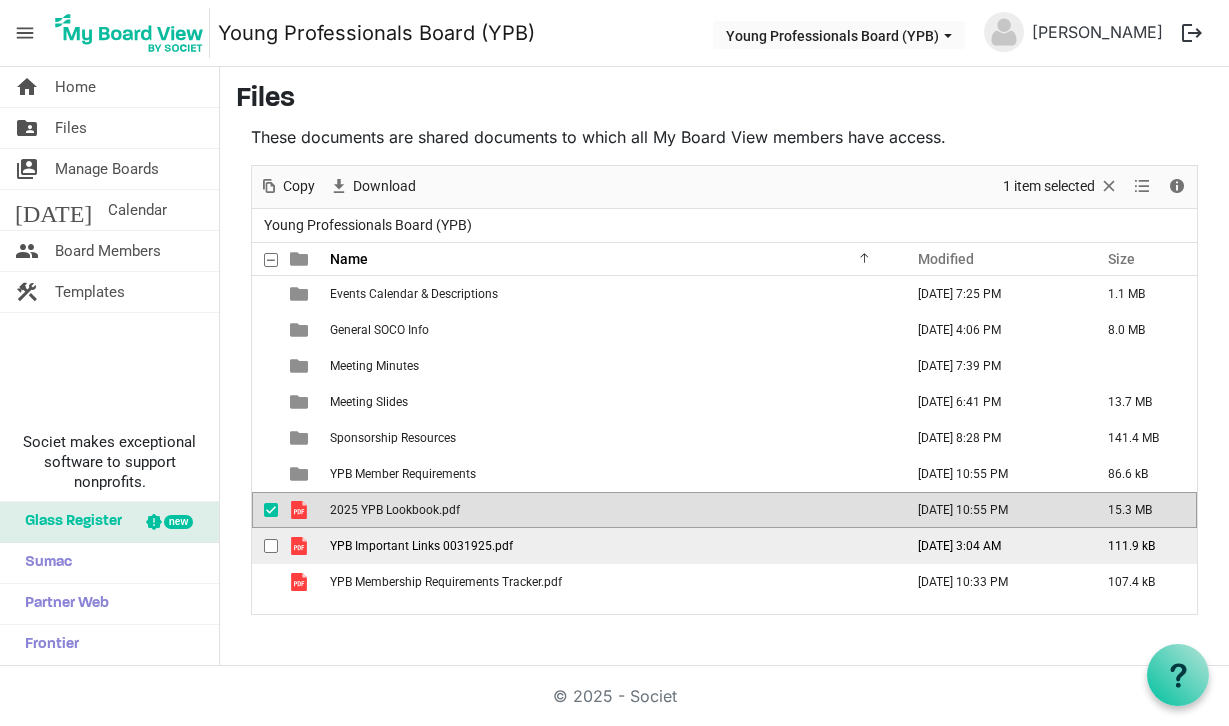 click on "YPB Important Links 0031925.pdf" at bounding box center (421, 546) 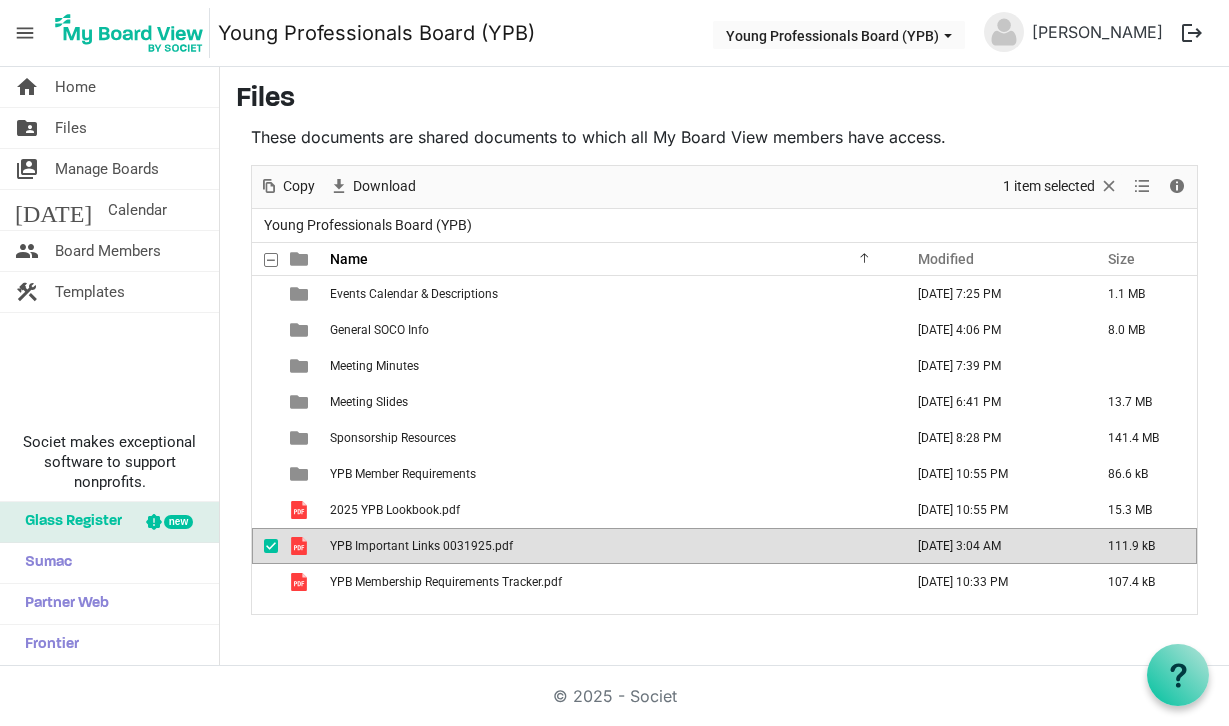 click on "YPB Important Links 0031925.pdf" at bounding box center [421, 546] 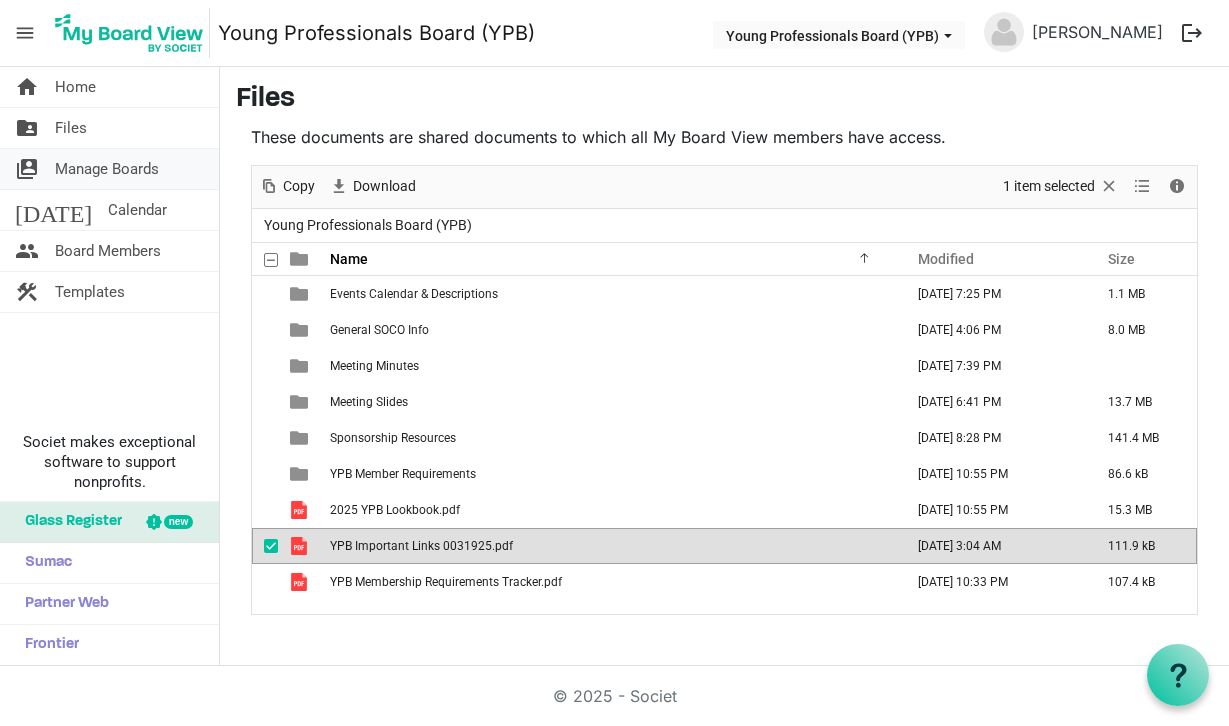 click on "Manage Boards" at bounding box center (107, 169) 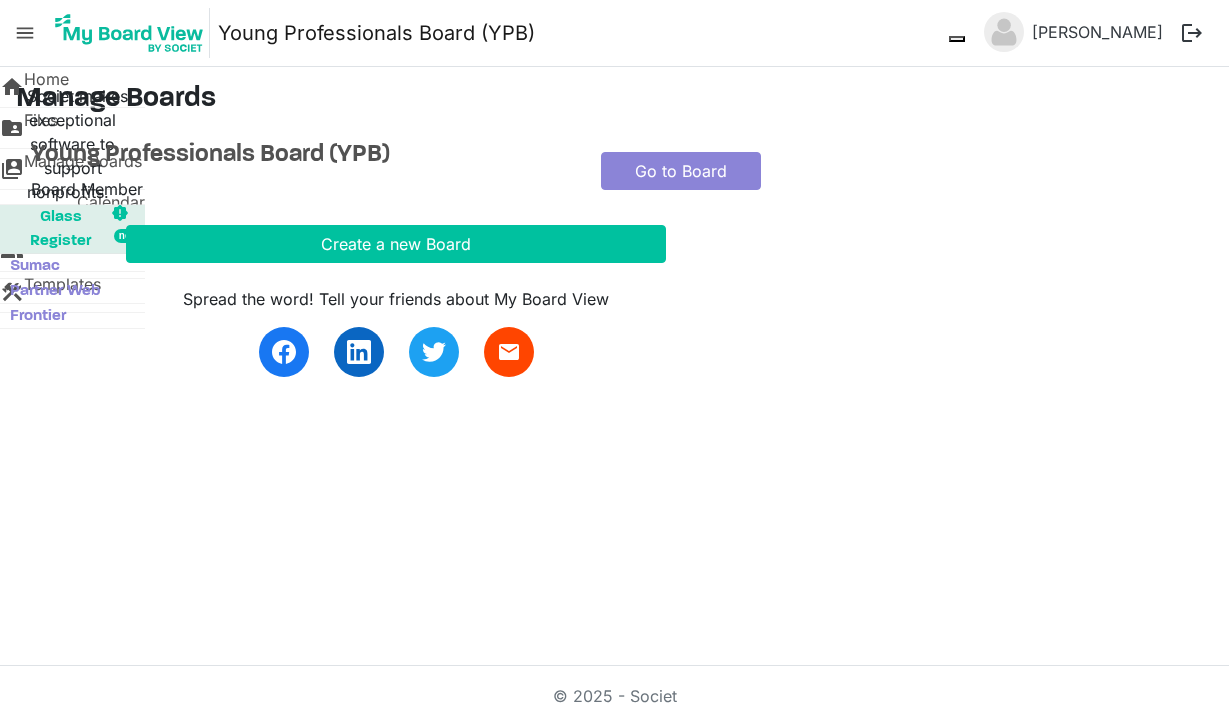 scroll, scrollTop: 0, scrollLeft: 0, axis: both 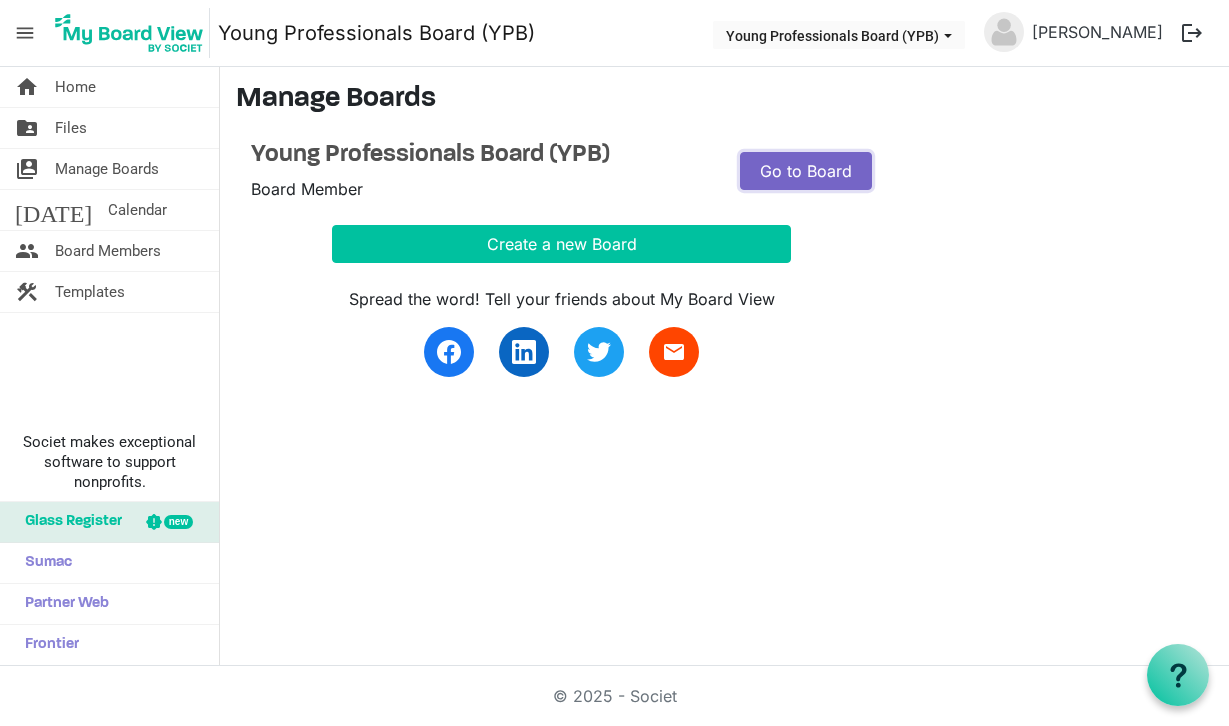 click on "Go to Board" at bounding box center [806, 171] 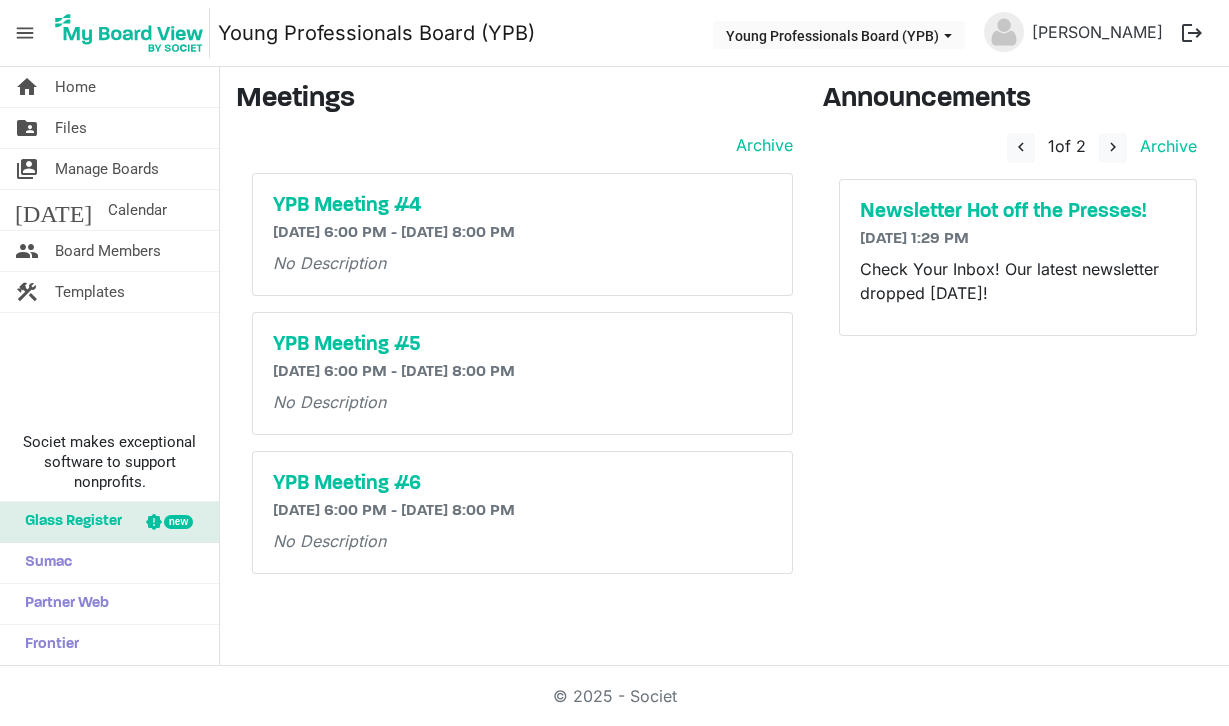 scroll, scrollTop: 0, scrollLeft: 0, axis: both 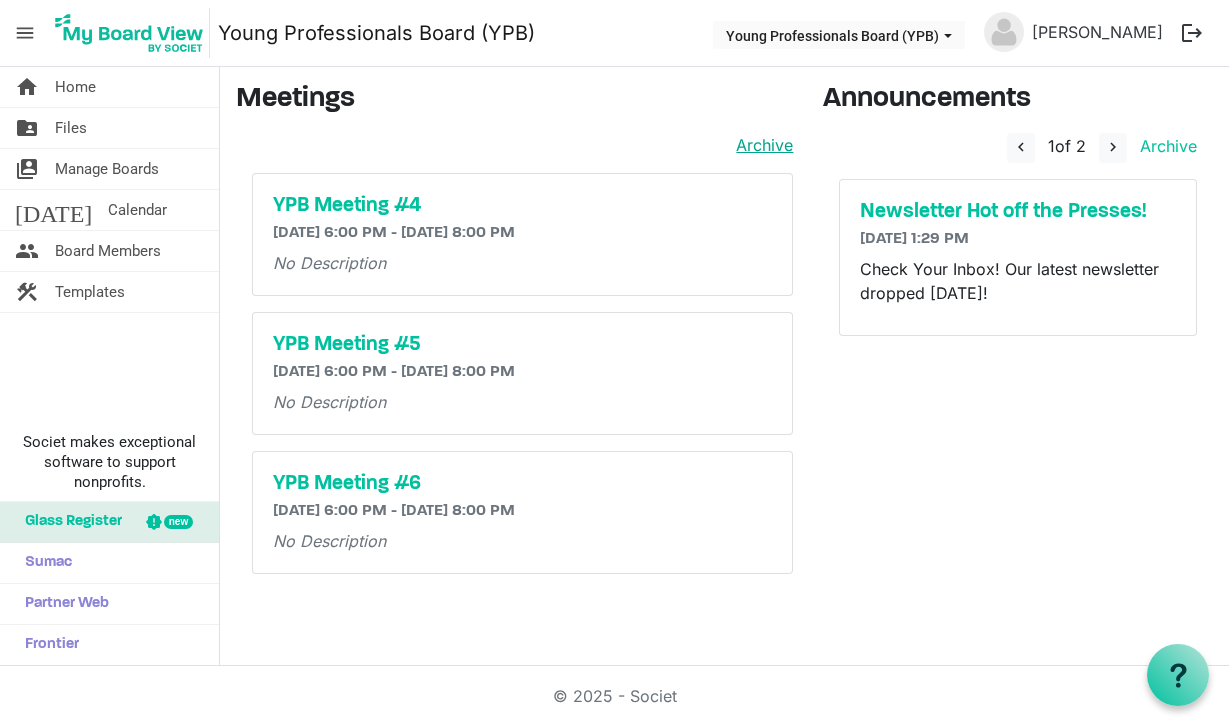 click on "Archive" at bounding box center [760, 145] 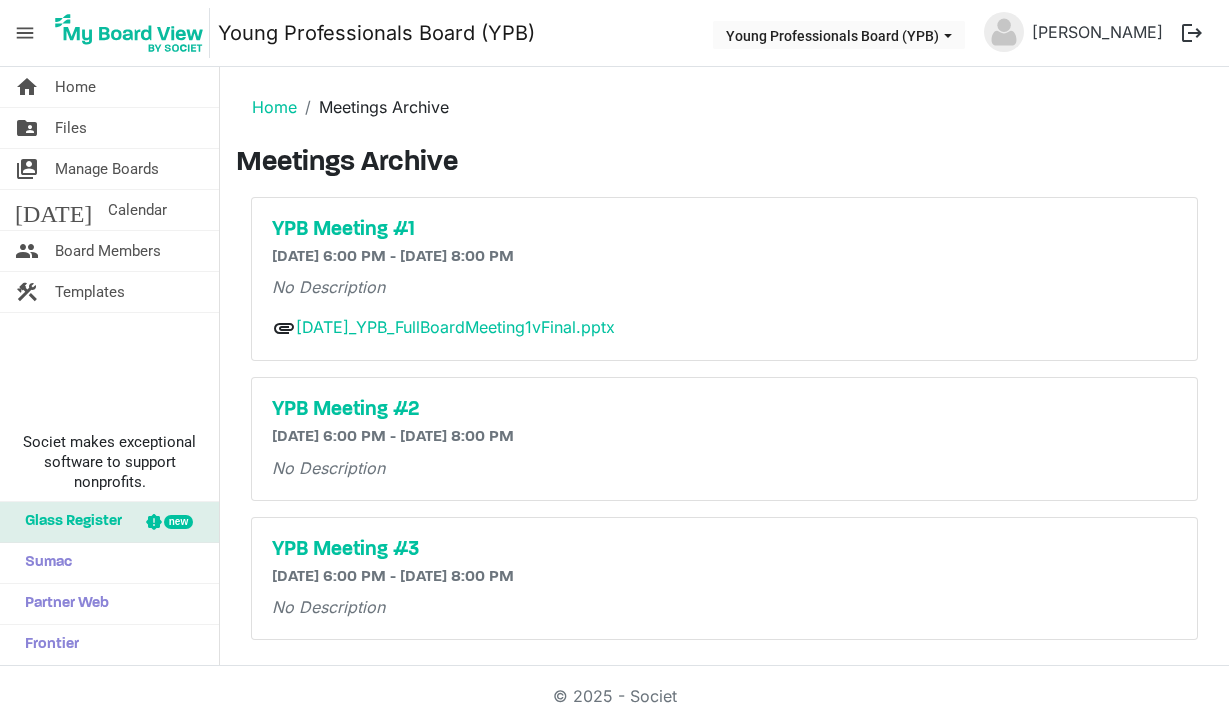 scroll, scrollTop: 0, scrollLeft: 0, axis: both 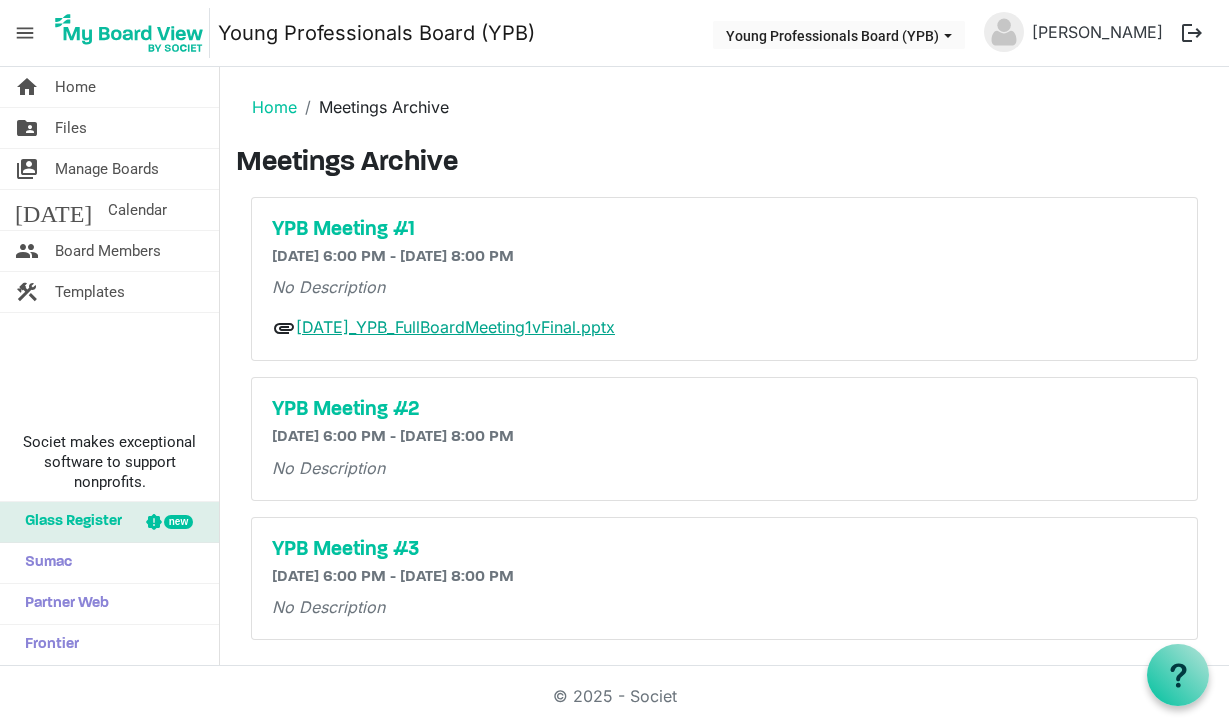 click on "February2025_YPB_FullBoardMeeting1vFinal.pptx" at bounding box center [455, 327] 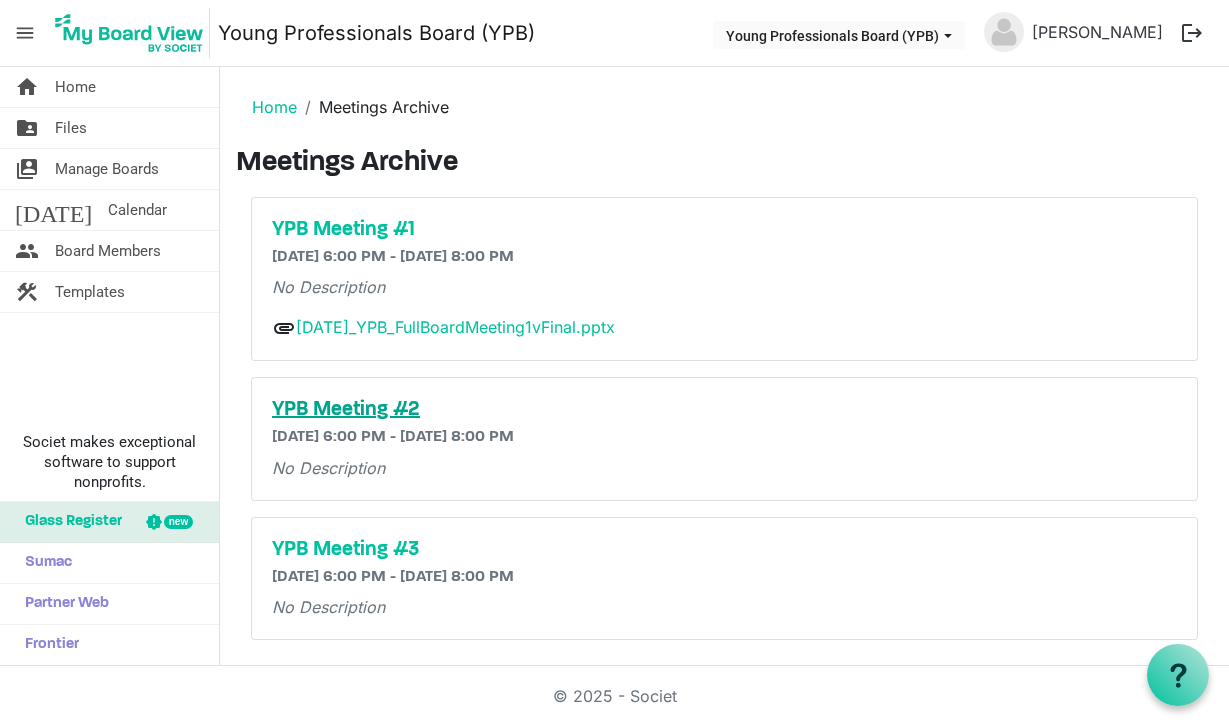 click on "YPB Meeting #2" at bounding box center [724, 410] 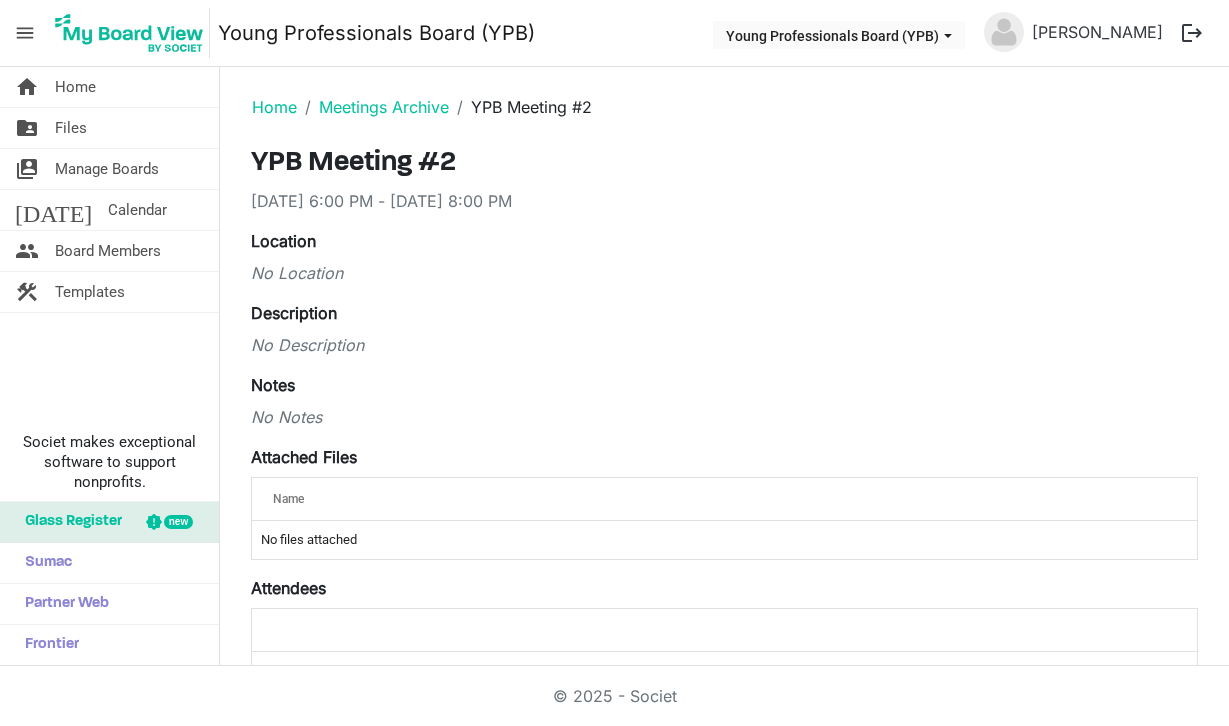 scroll, scrollTop: 0, scrollLeft: 0, axis: both 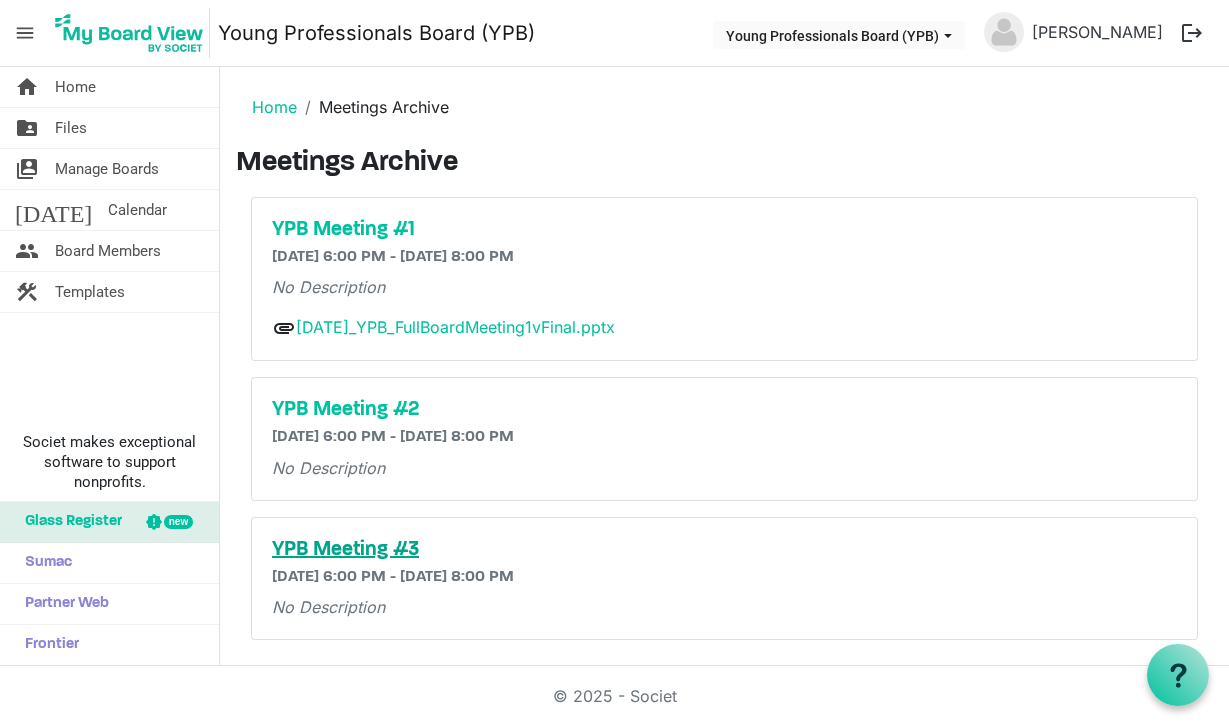 click on "YPB Meeting #3" at bounding box center [724, 550] 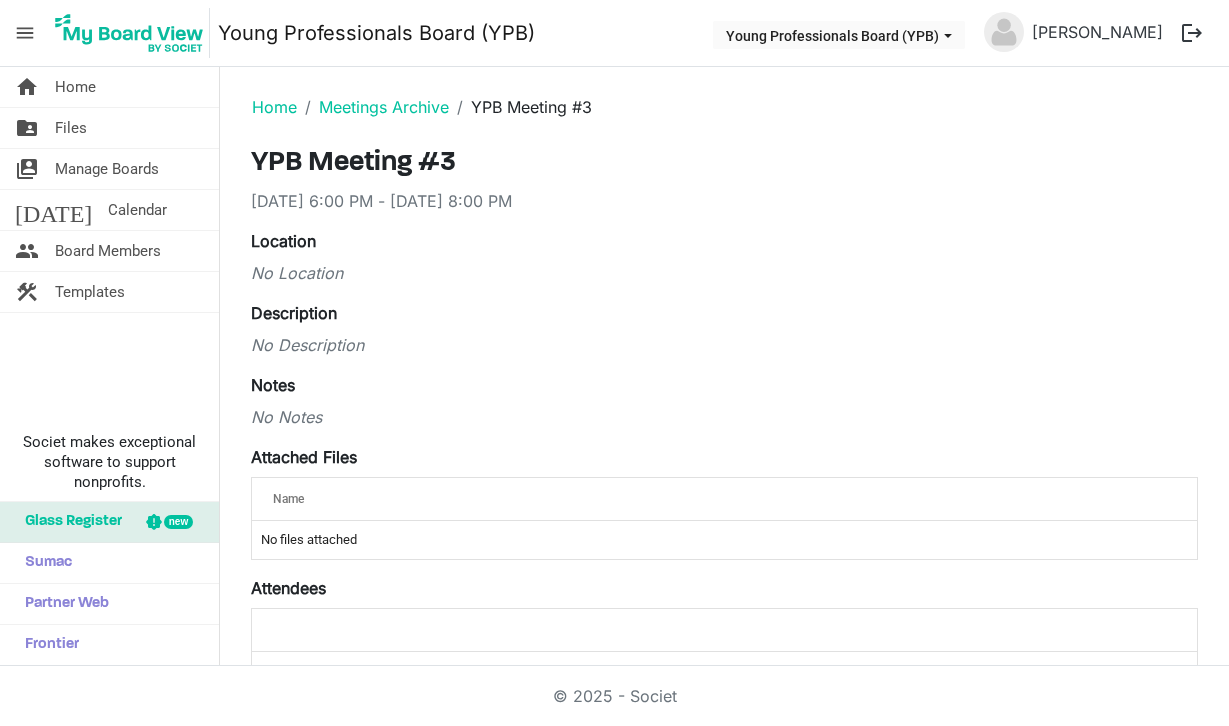 scroll, scrollTop: 0, scrollLeft: 0, axis: both 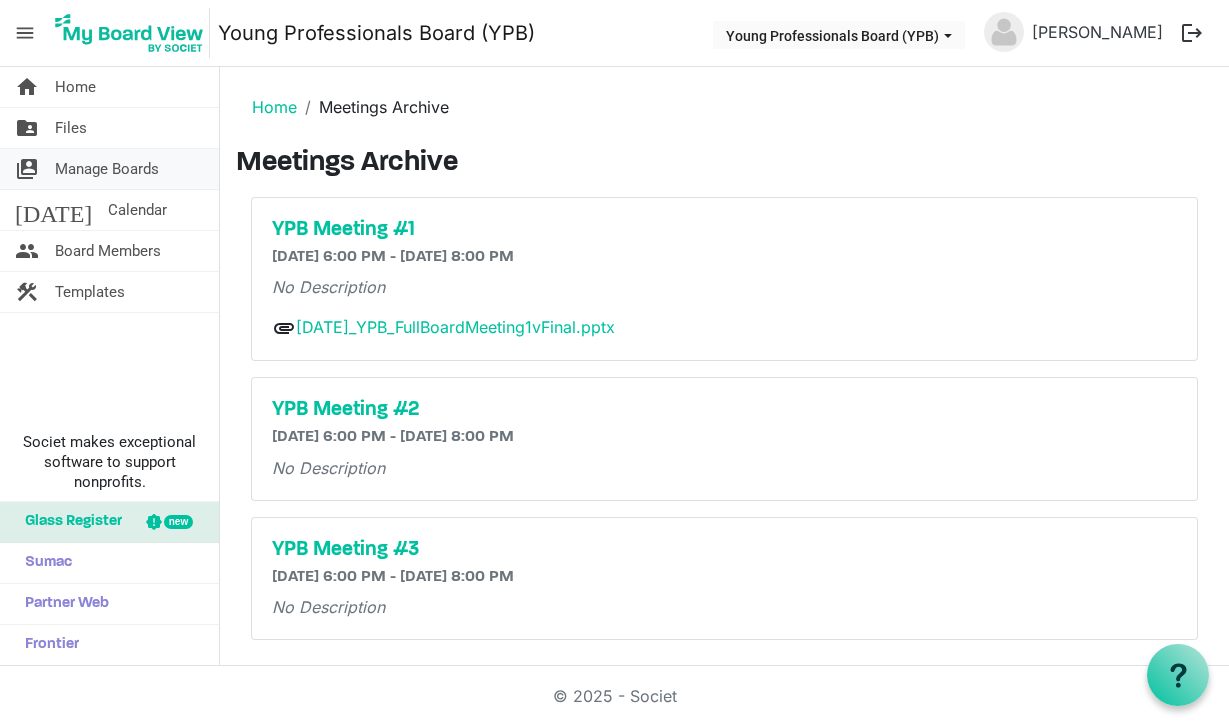 click on "Manage Boards" at bounding box center [107, 169] 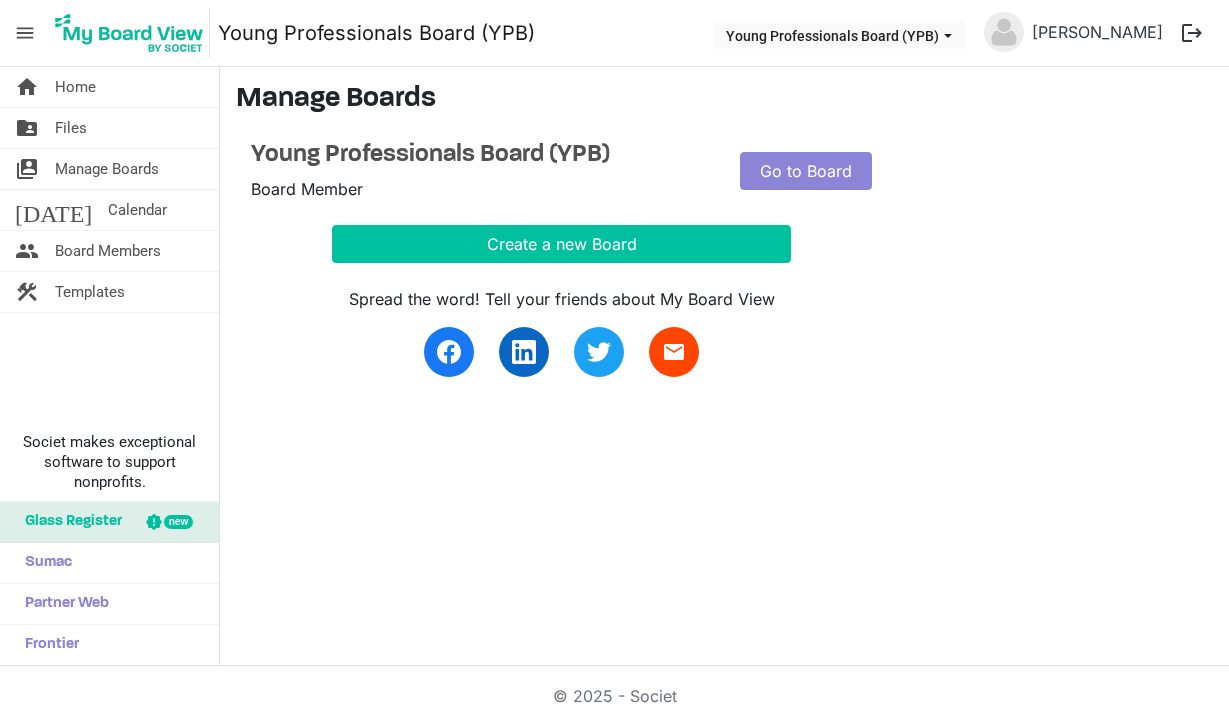scroll, scrollTop: 0, scrollLeft: 0, axis: both 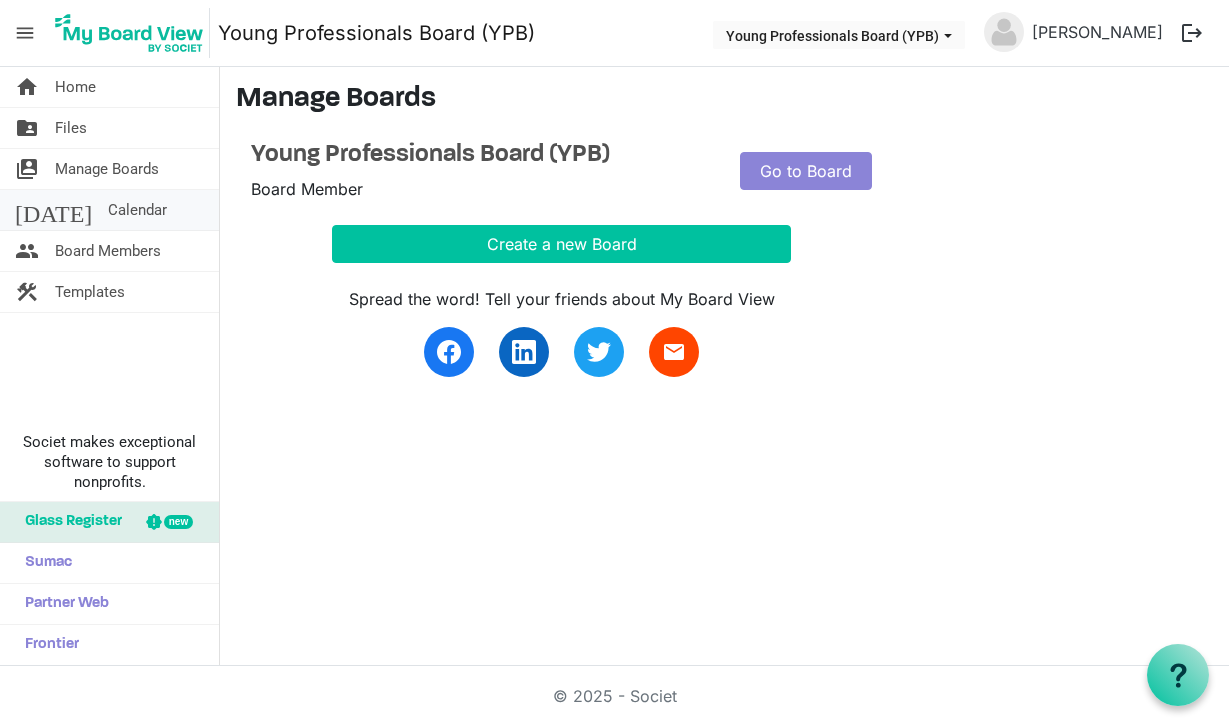 click on "today
Calendar" at bounding box center (109, 210) 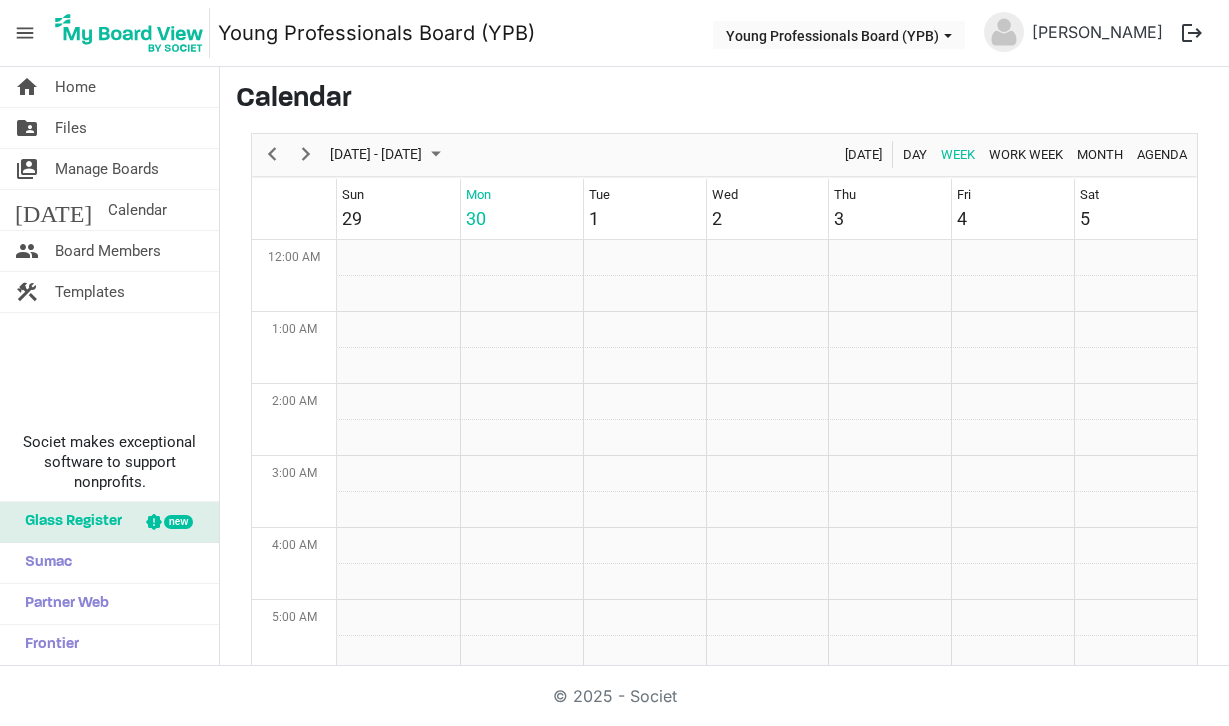 scroll, scrollTop: 0, scrollLeft: 0, axis: both 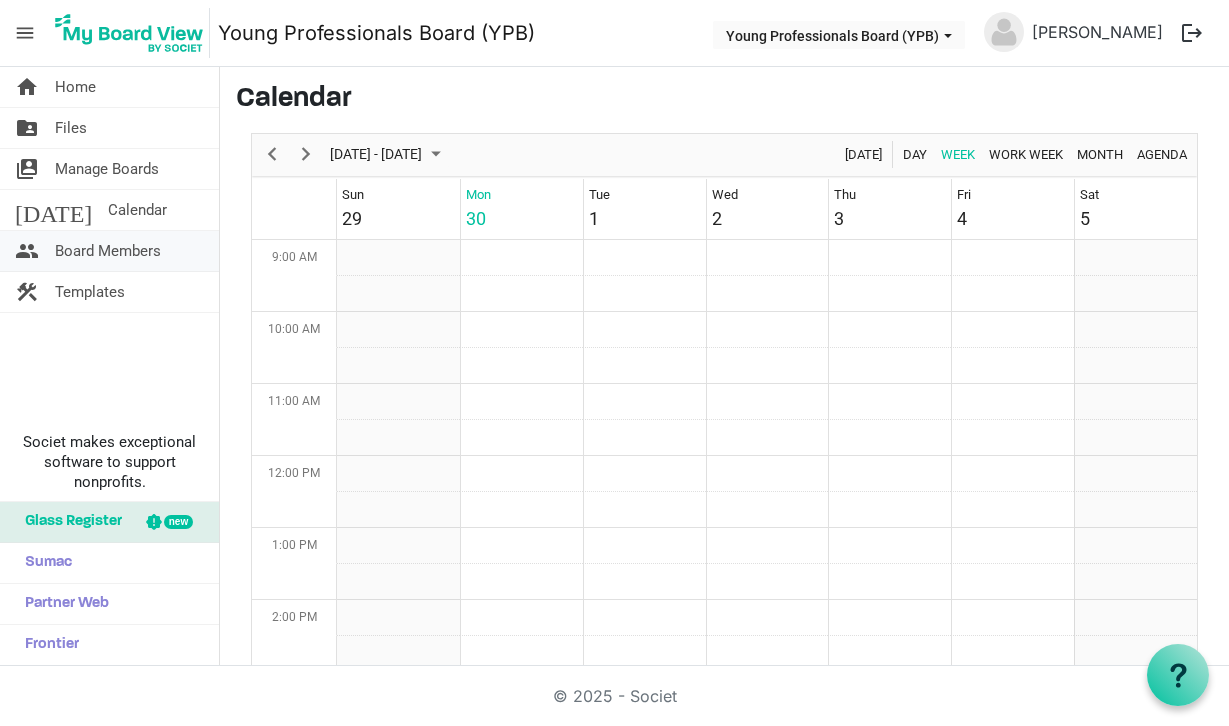 click on "Board Members" at bounding box center (108, 251) 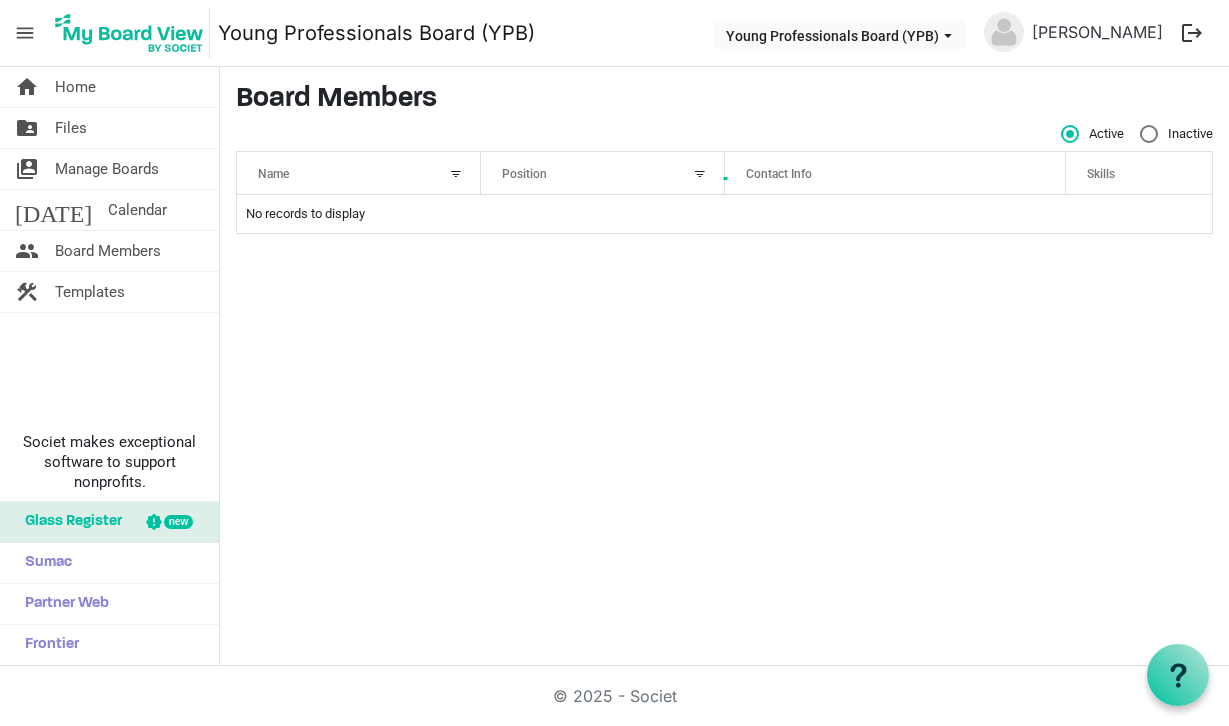 scroll, scrollTop: 0, scrollLeft: 0, axis: both 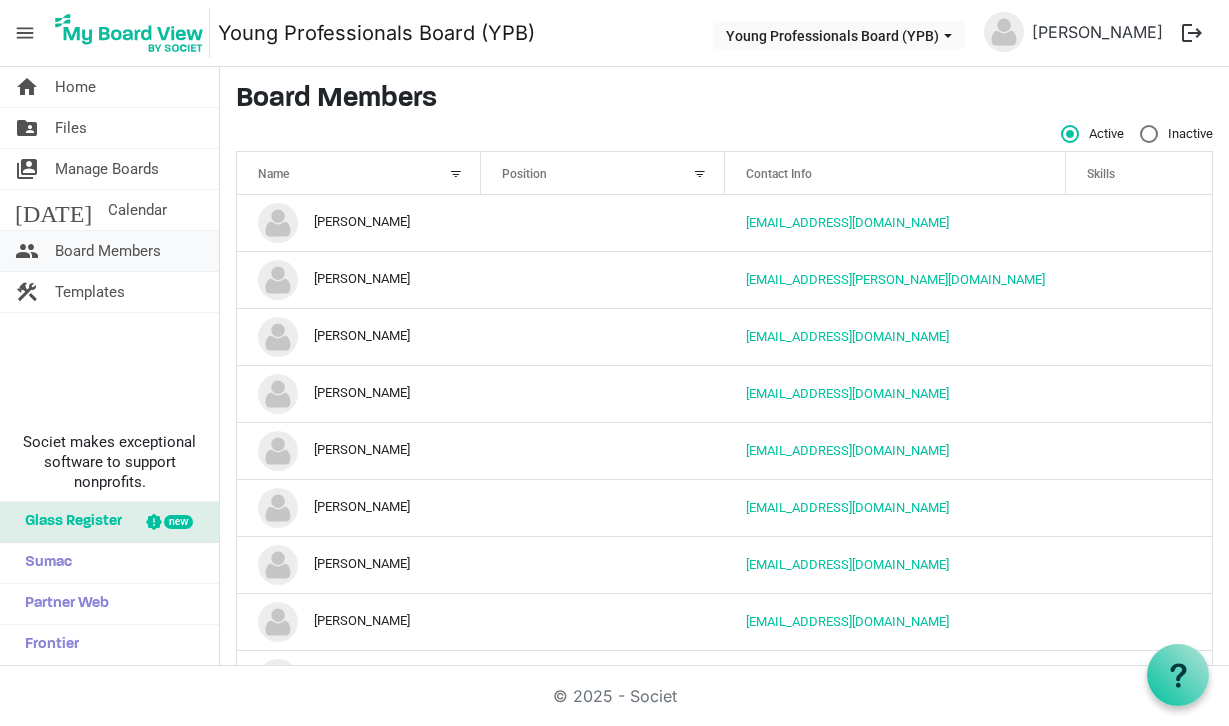 click on "Board Members" at bounding box center [108, 251] 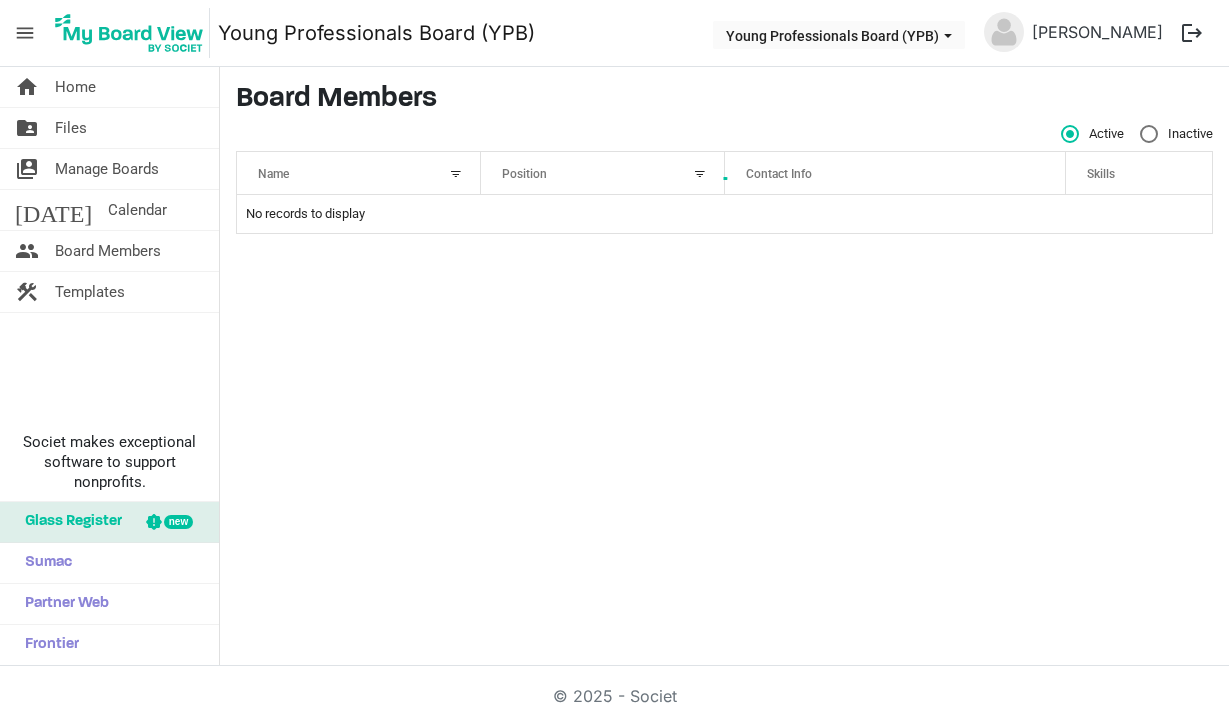 scroll, scrollTop: 0, scrollLeft: 0, axis: both 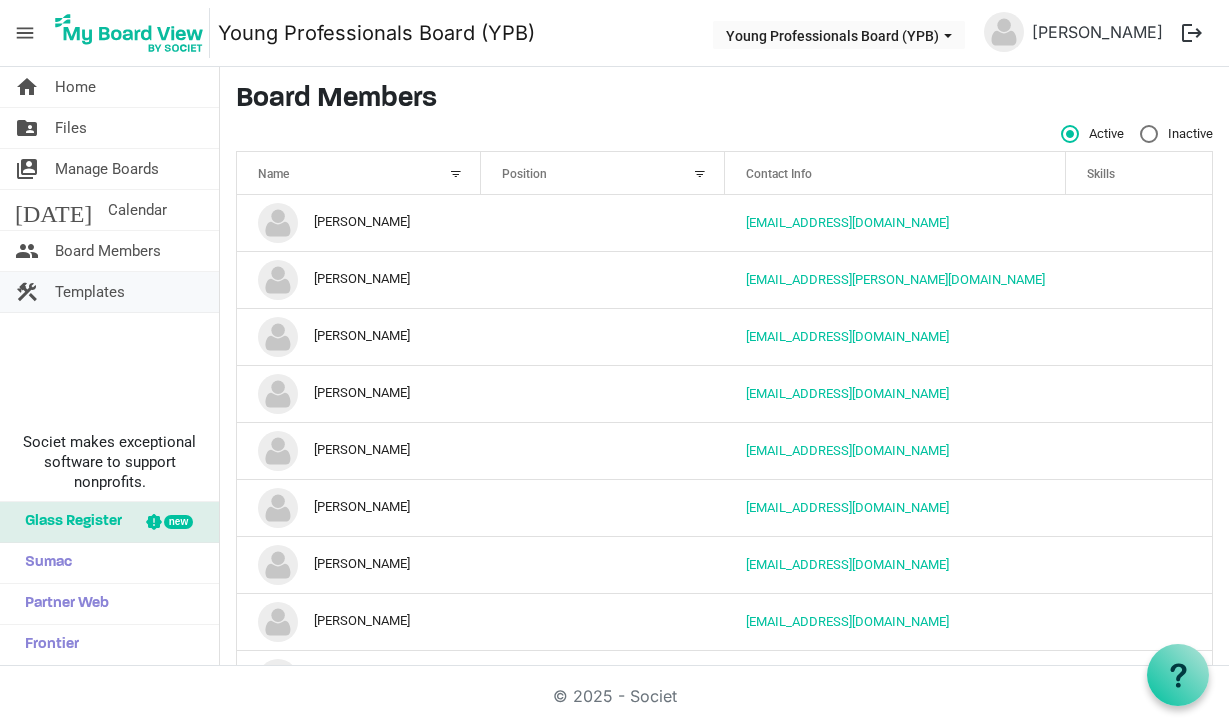 click on "Templates" at bounding box center [90, 292] 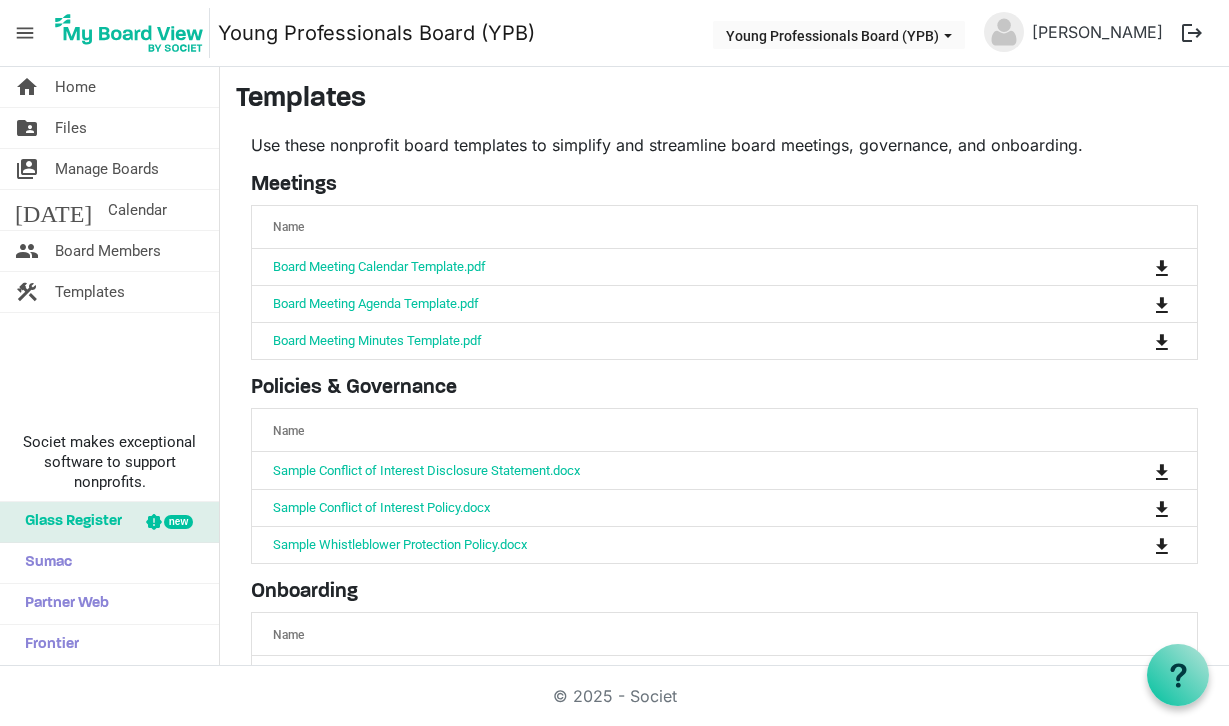 scroll, scrollTop: 0, scrollLeft: 0, axis: both 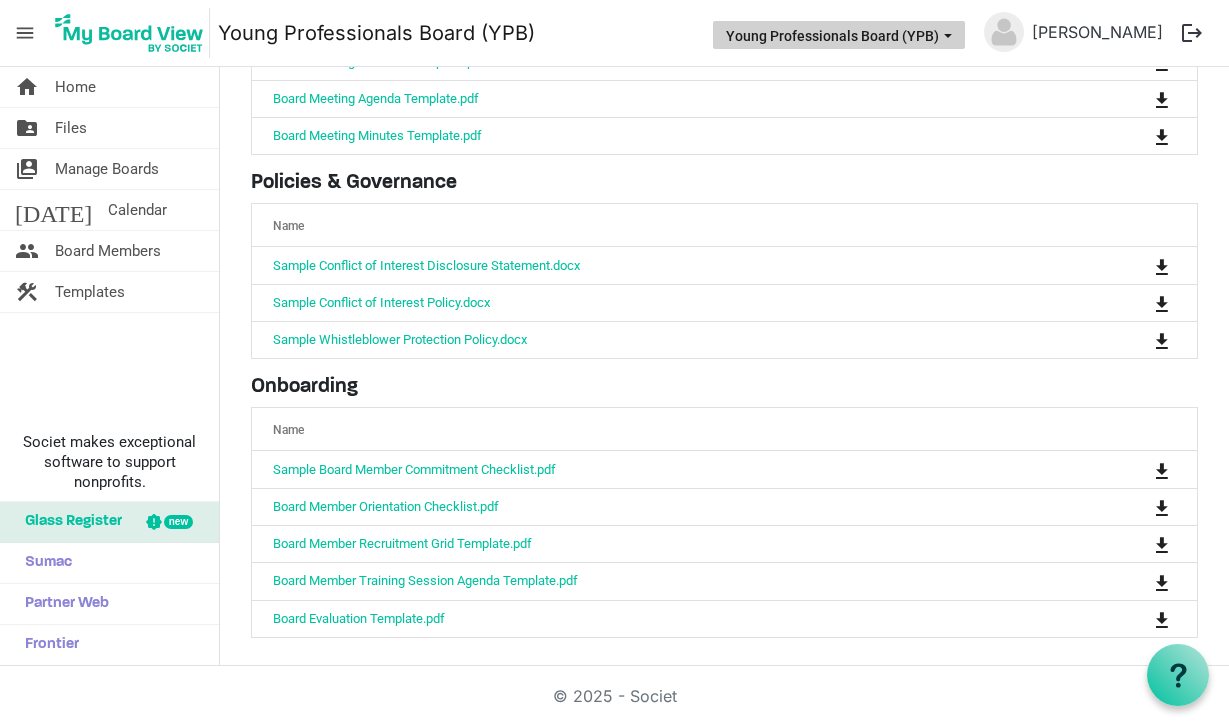 click on "Young Professionals Board (YPB)" at bounding box center [839, 35] 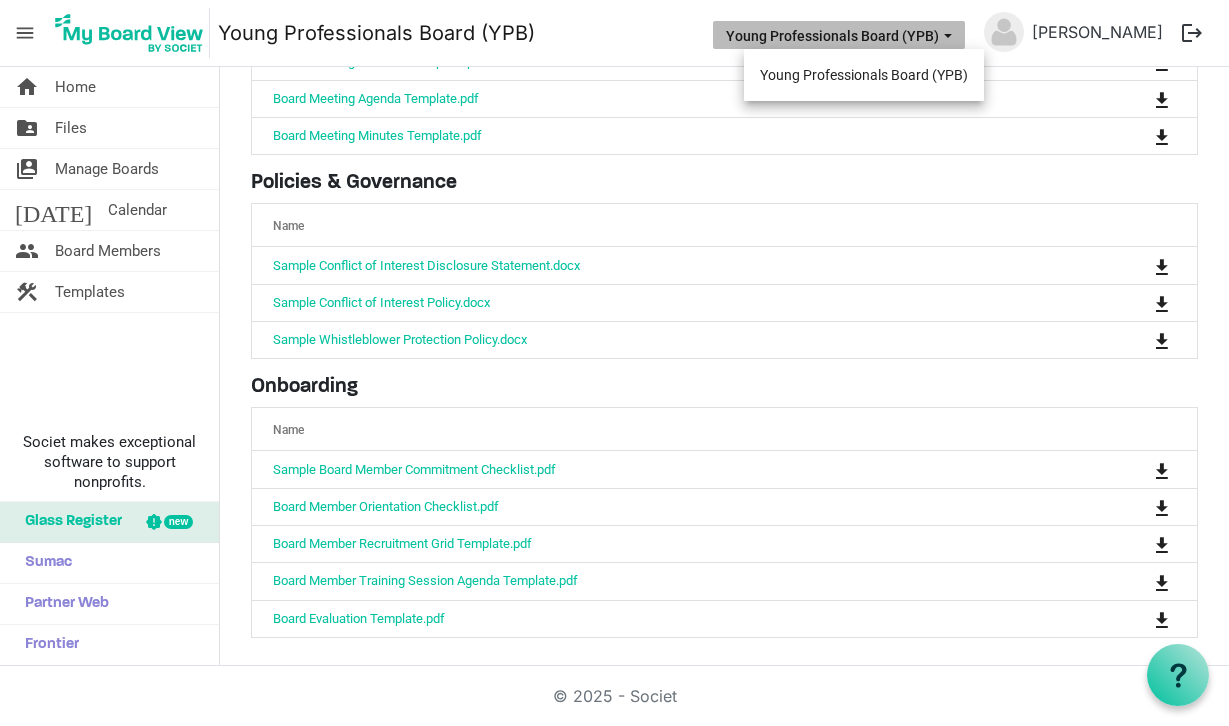 click on "Young Professionals Board (YPB)" at bounding box center [839, 35] 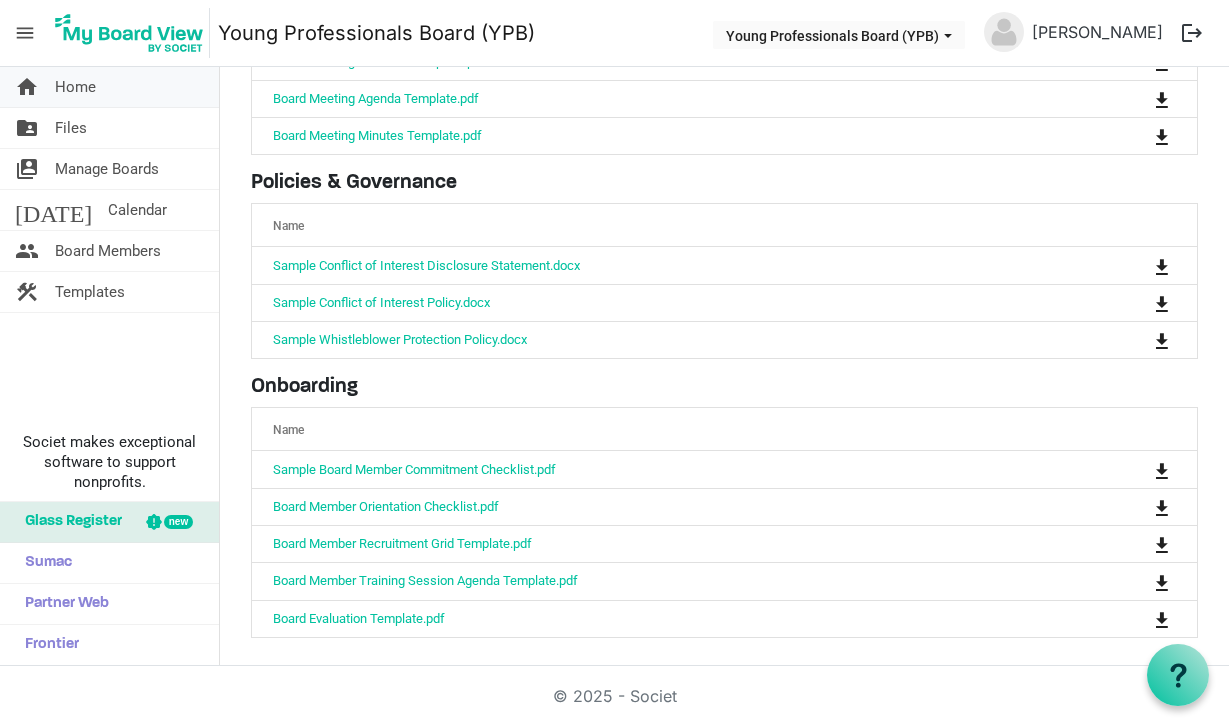 click on "home
Home" at bounding box center [109, 87] 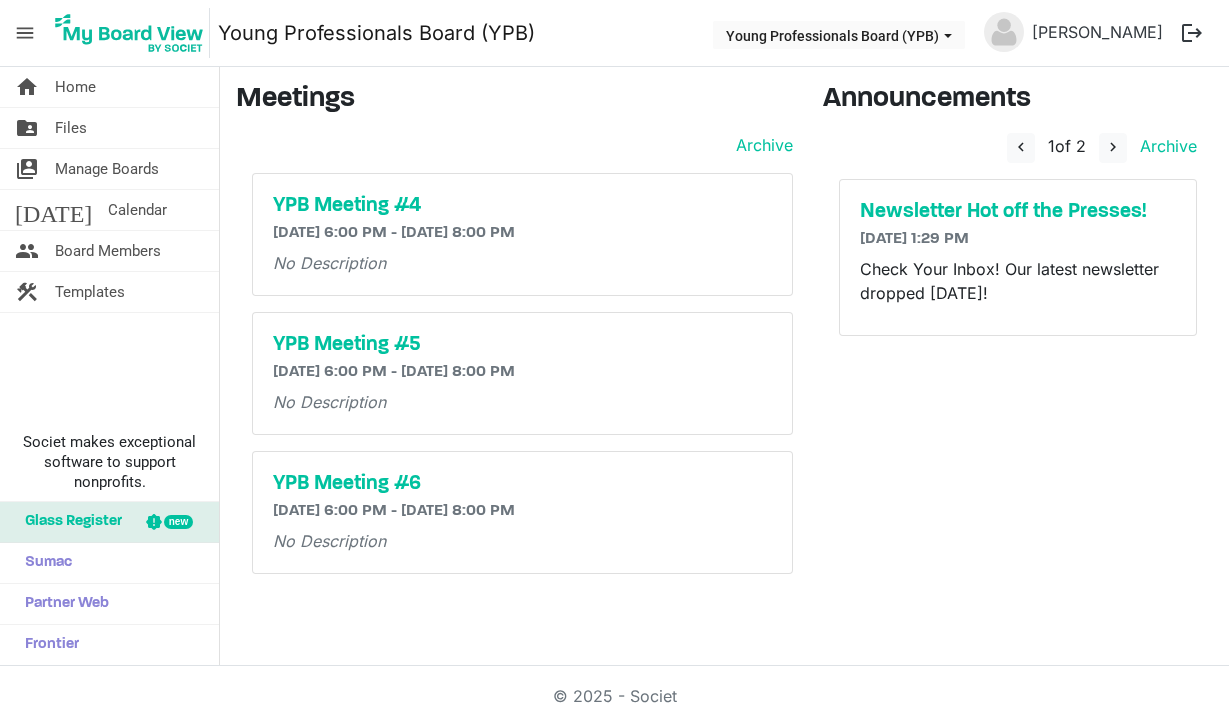 scroll, scrollTop: 0, scrollLeft: 0, axis: both 